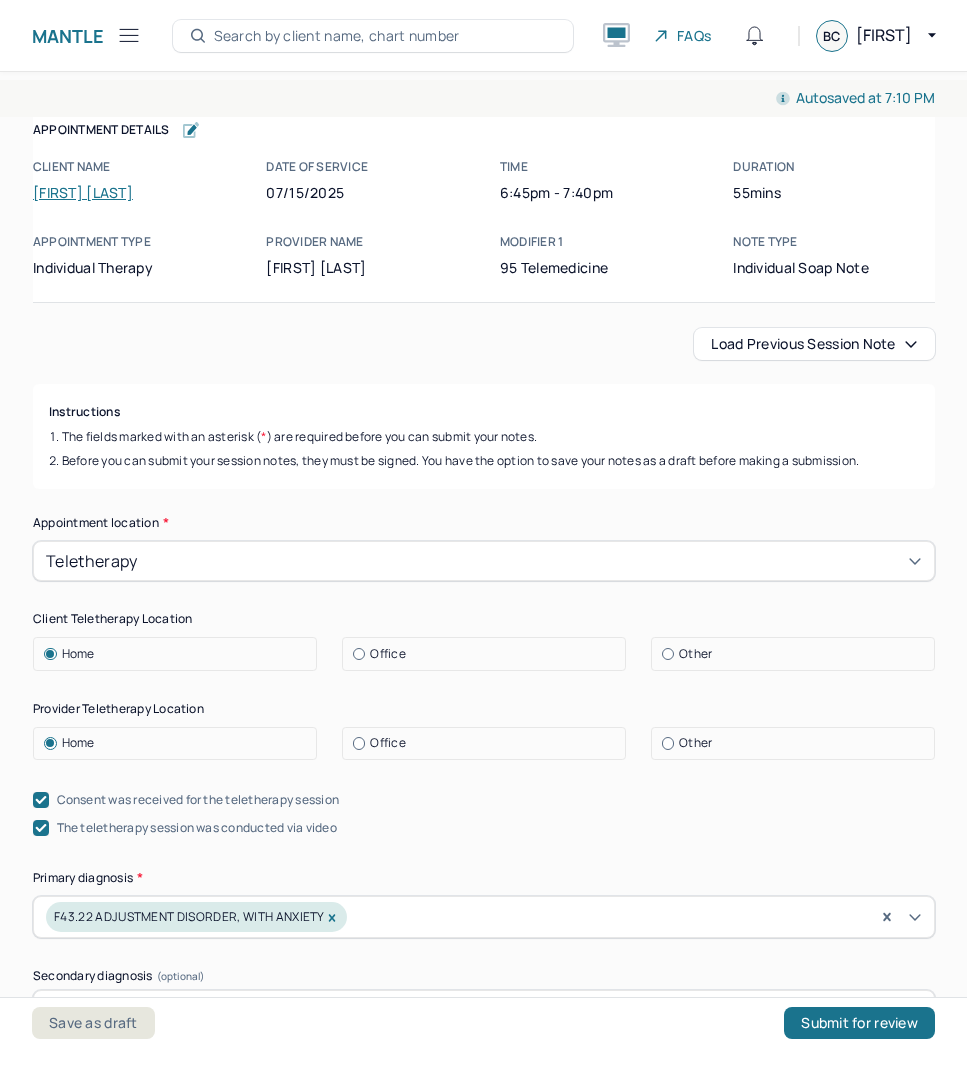 scroll, scrollTop: 0, scrollLeft: 0, axis: both 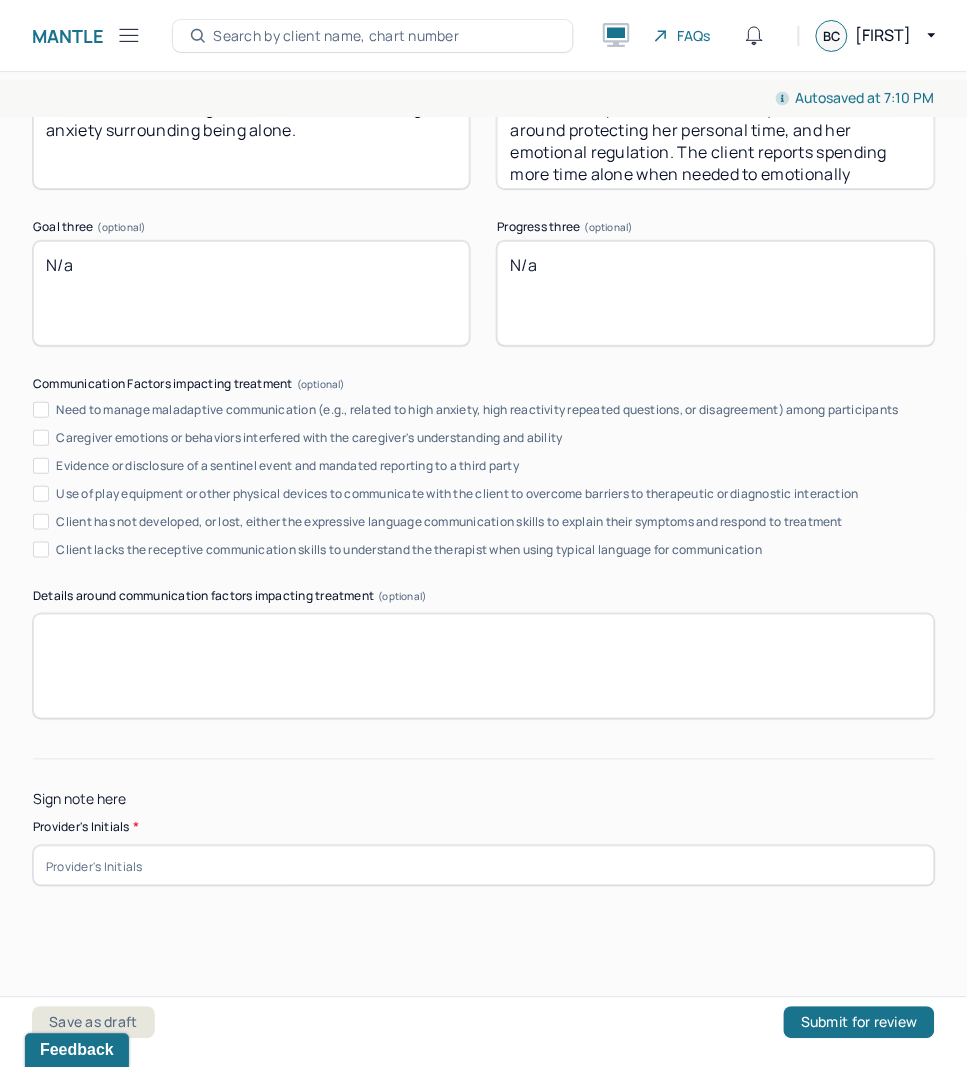 click at bounding box center [484, 866] 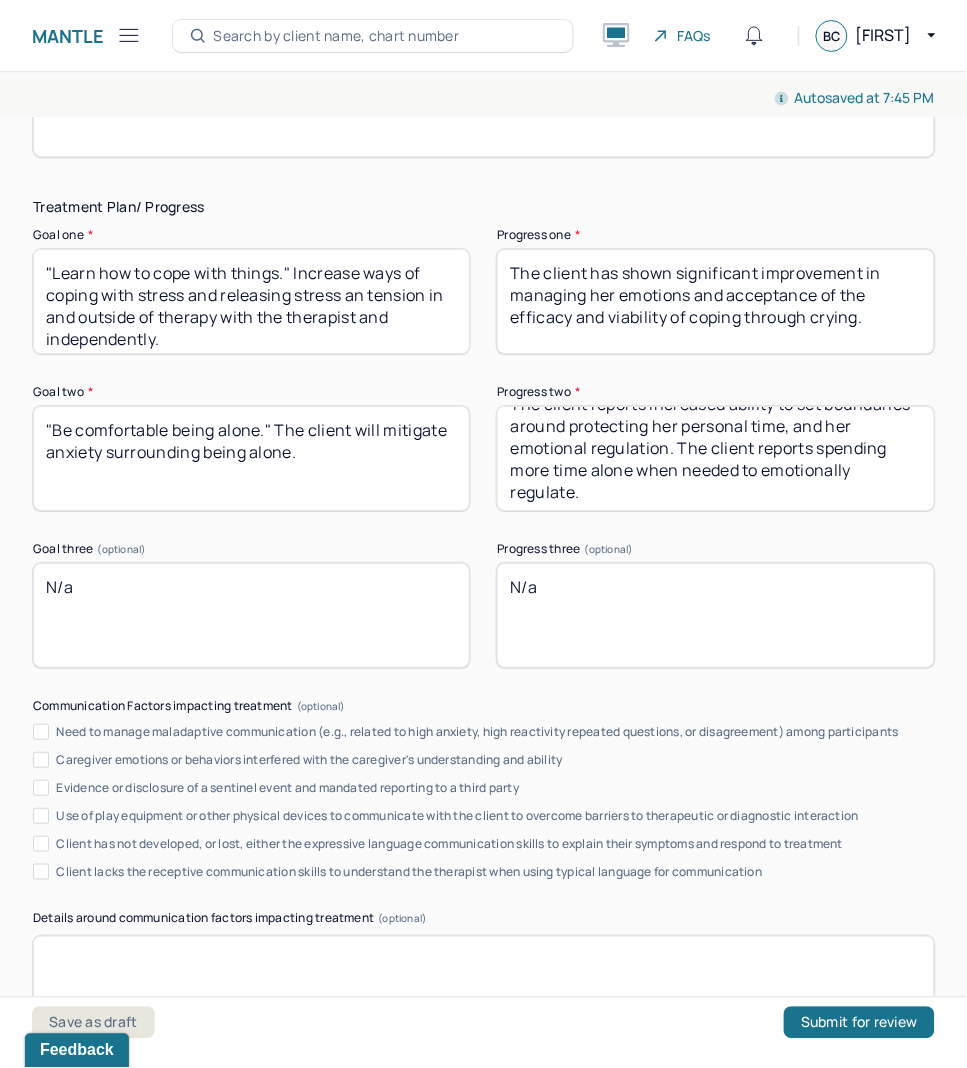 type on "BC" 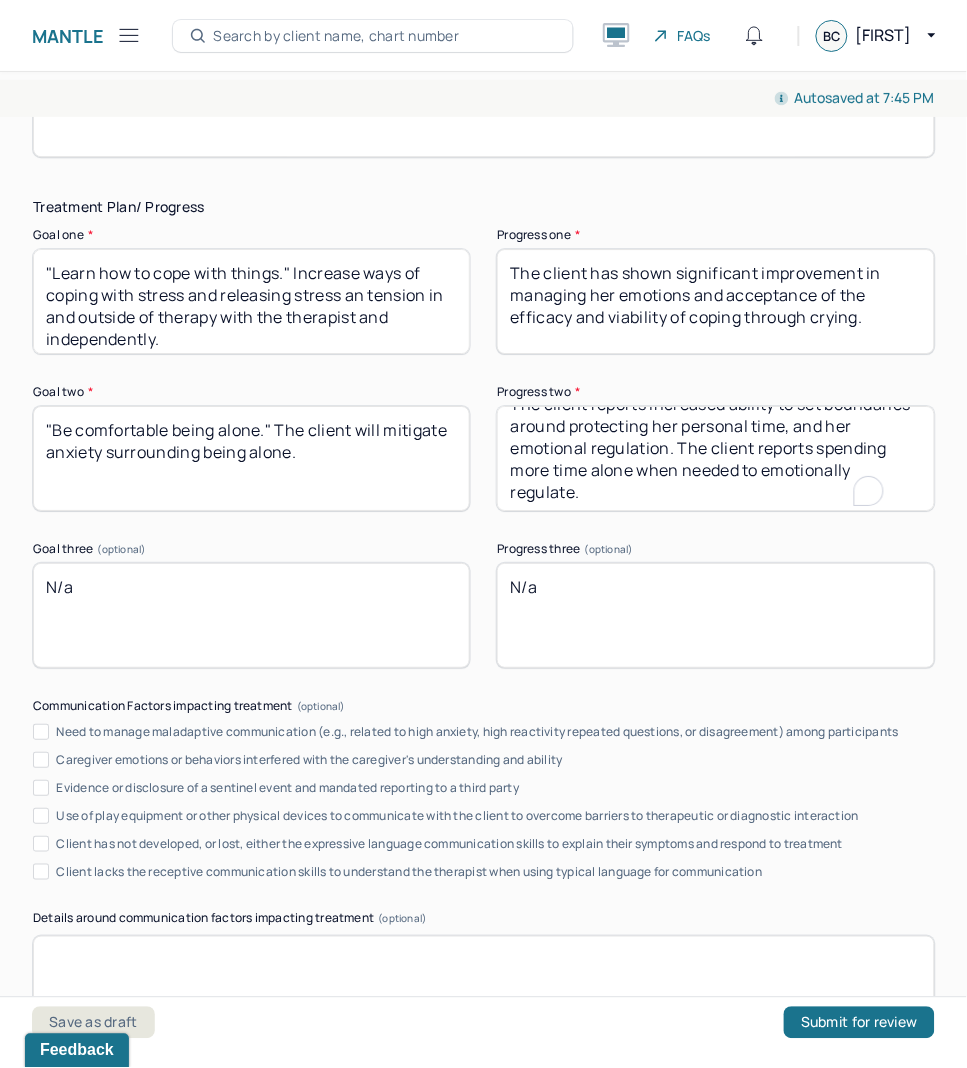 scroll, scrollTop: 26, scrollLeft: 0, axis: vertical 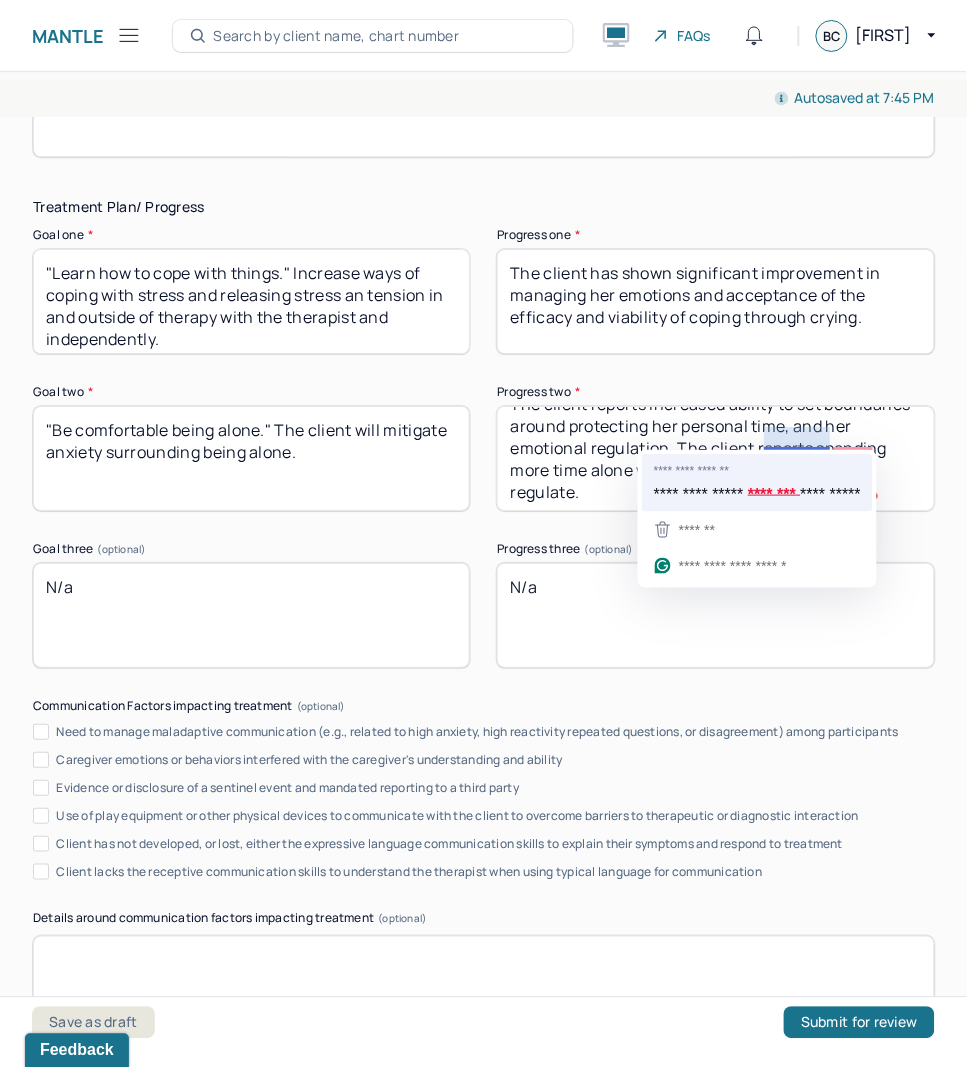type on "The client reports increased ability to set boundaries around protecting her time, and her emotional regulation. The client reports spending more time alone when needed to emotionally regulate." 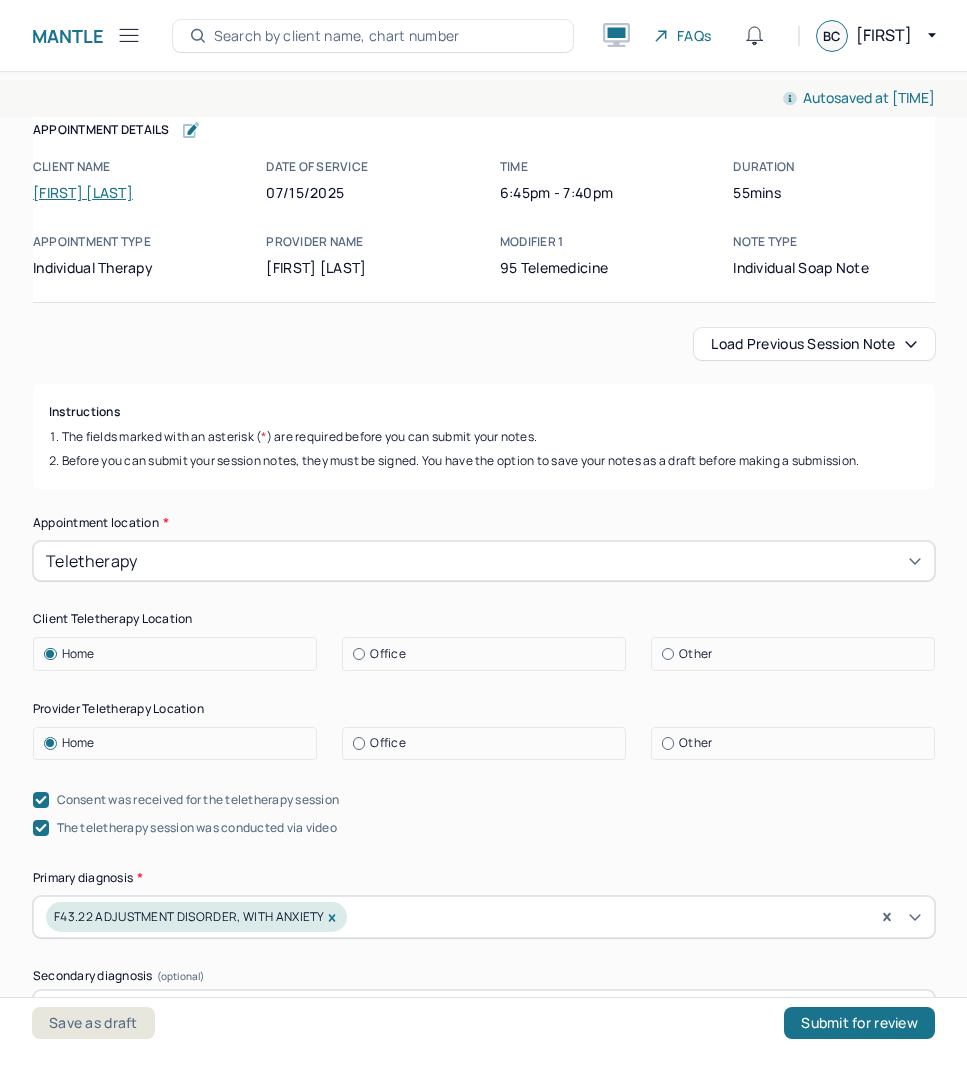scroll, scrollTop: 0, scrollLeft: 0, axis: both 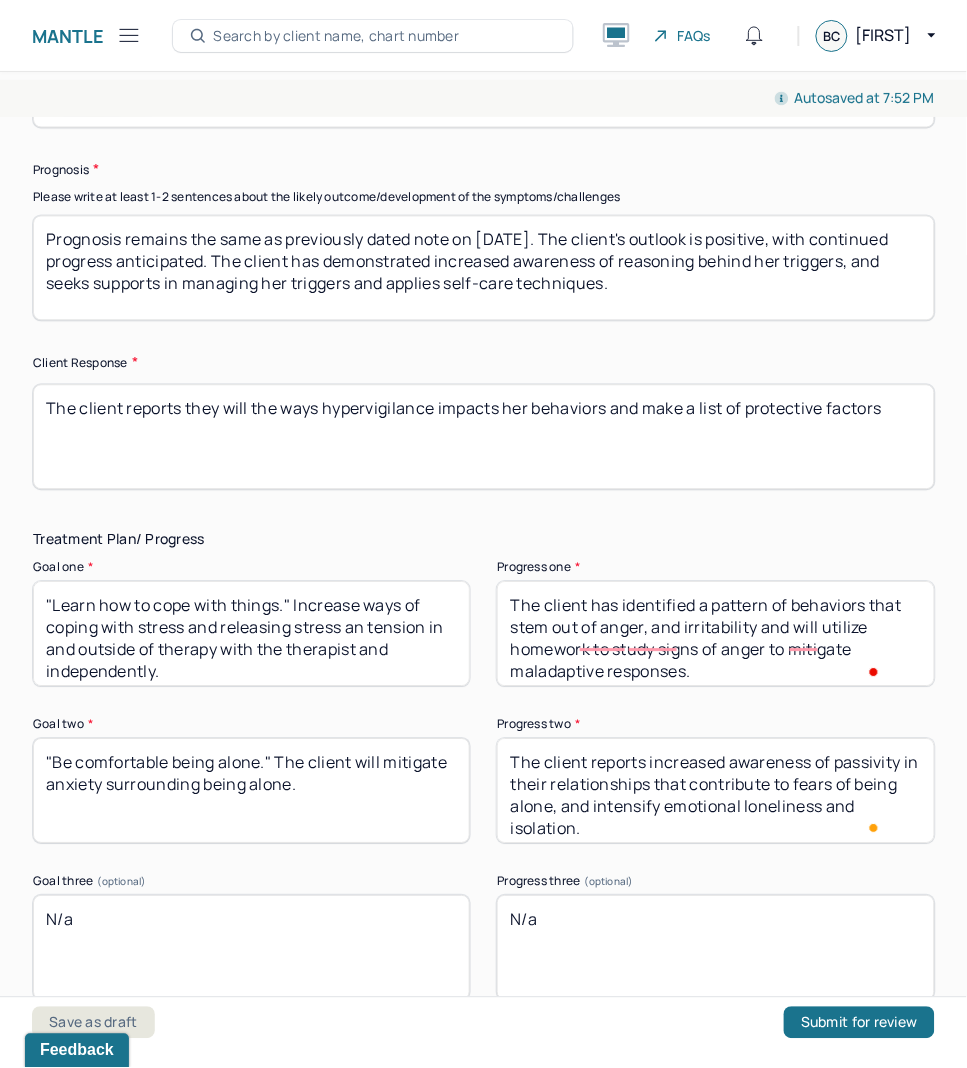 type on "The client has identified a pattern of behaviors that stem out of anger, and irritability and will utilize homework to study signs of anger to mitigate maladaptive responses." 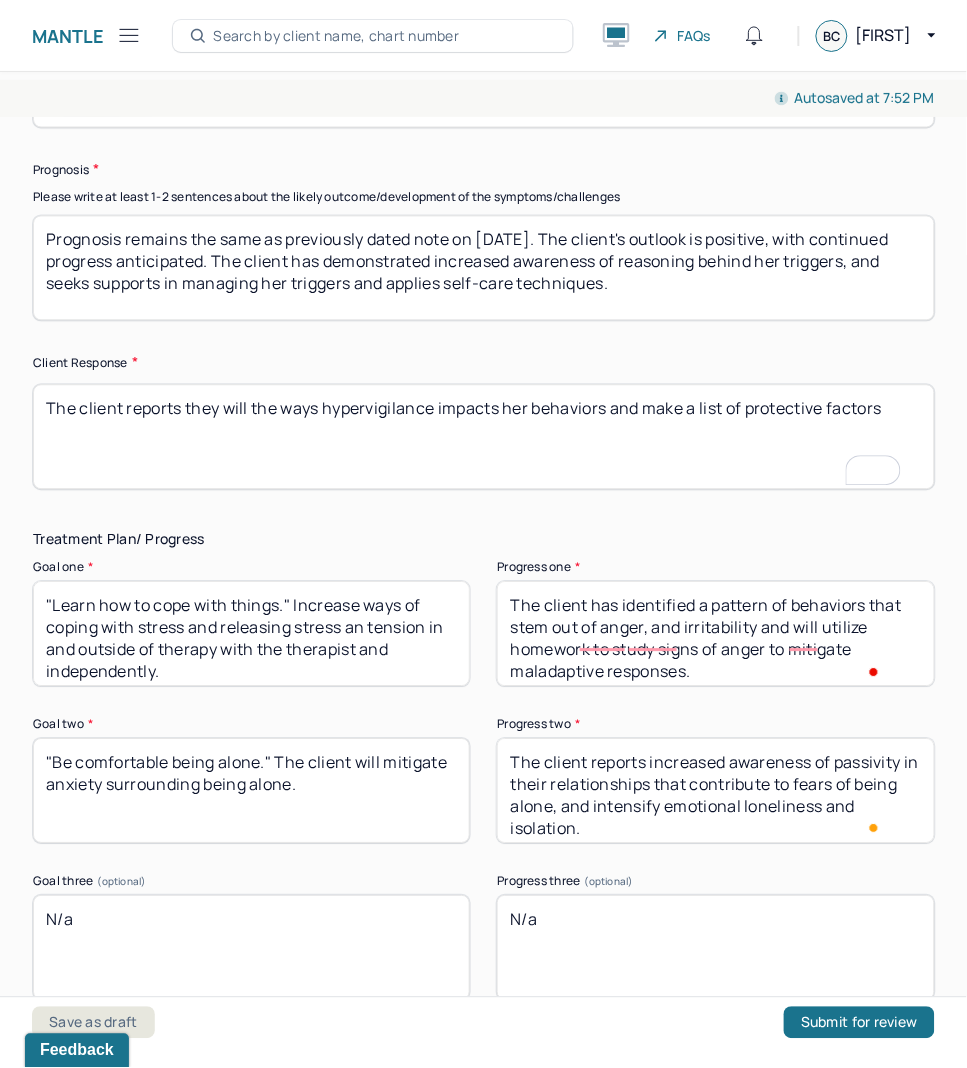 drag, startPoint x: 911, startPoint y: 423, endPoint x: -6, endPoint y: 431, distance: 917.0349 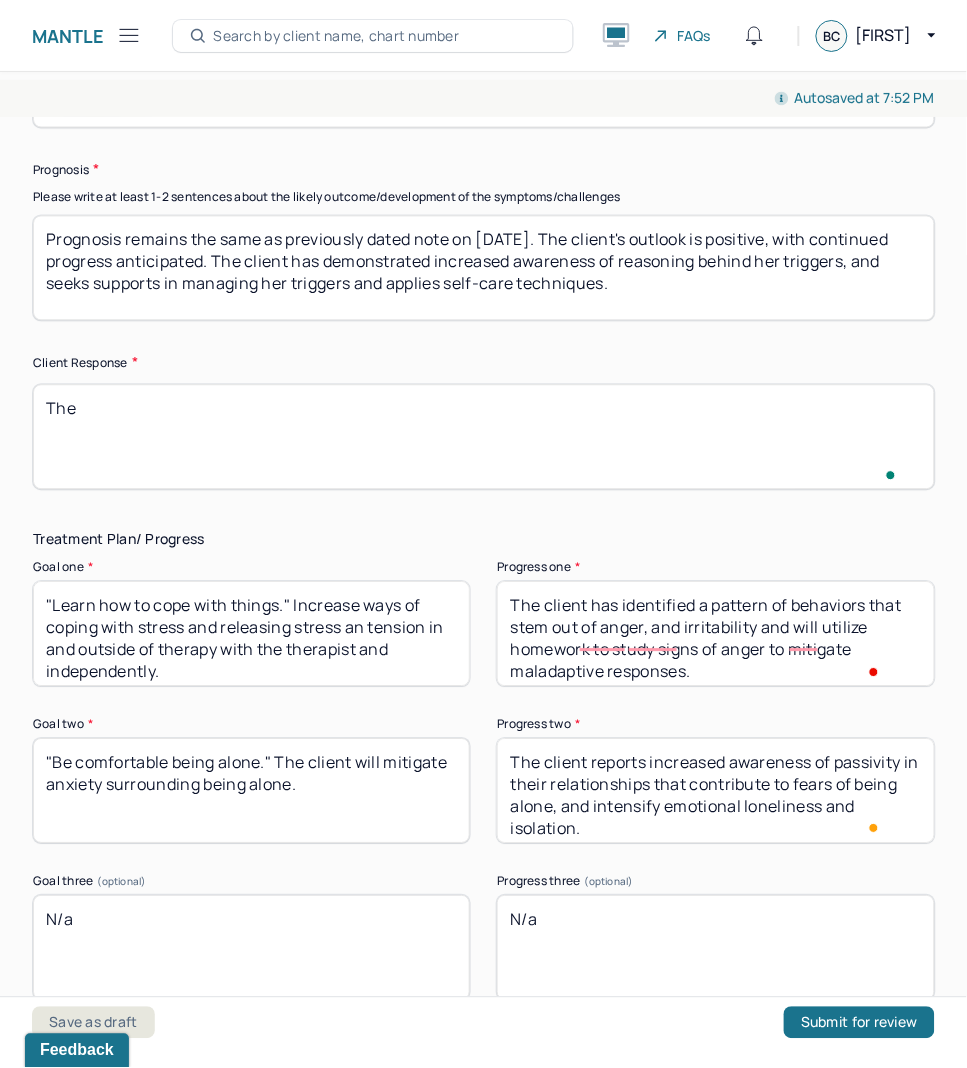 scroll, scrollTop: 3121, scrollLeft: 0, axis: vertical 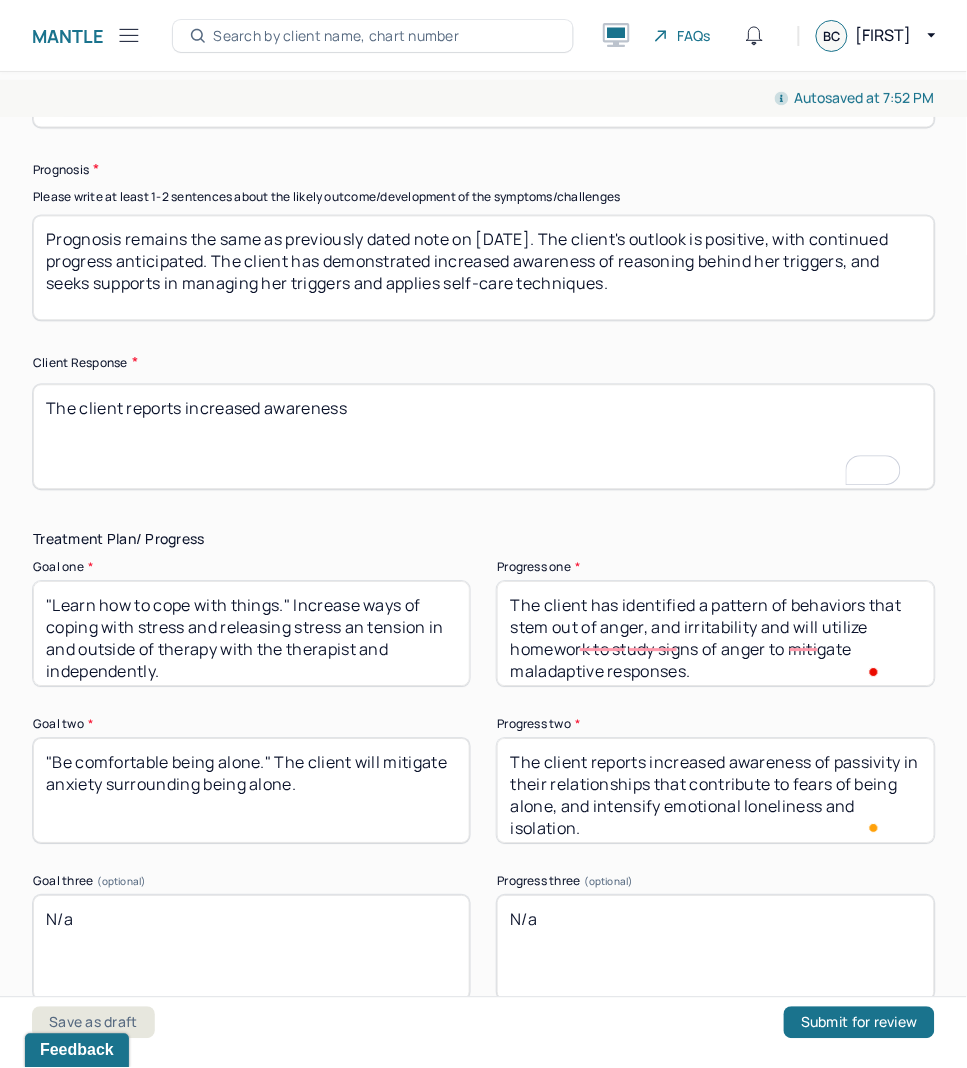 click on "The client reports increased awwareness" at bounding box center (484, 437) 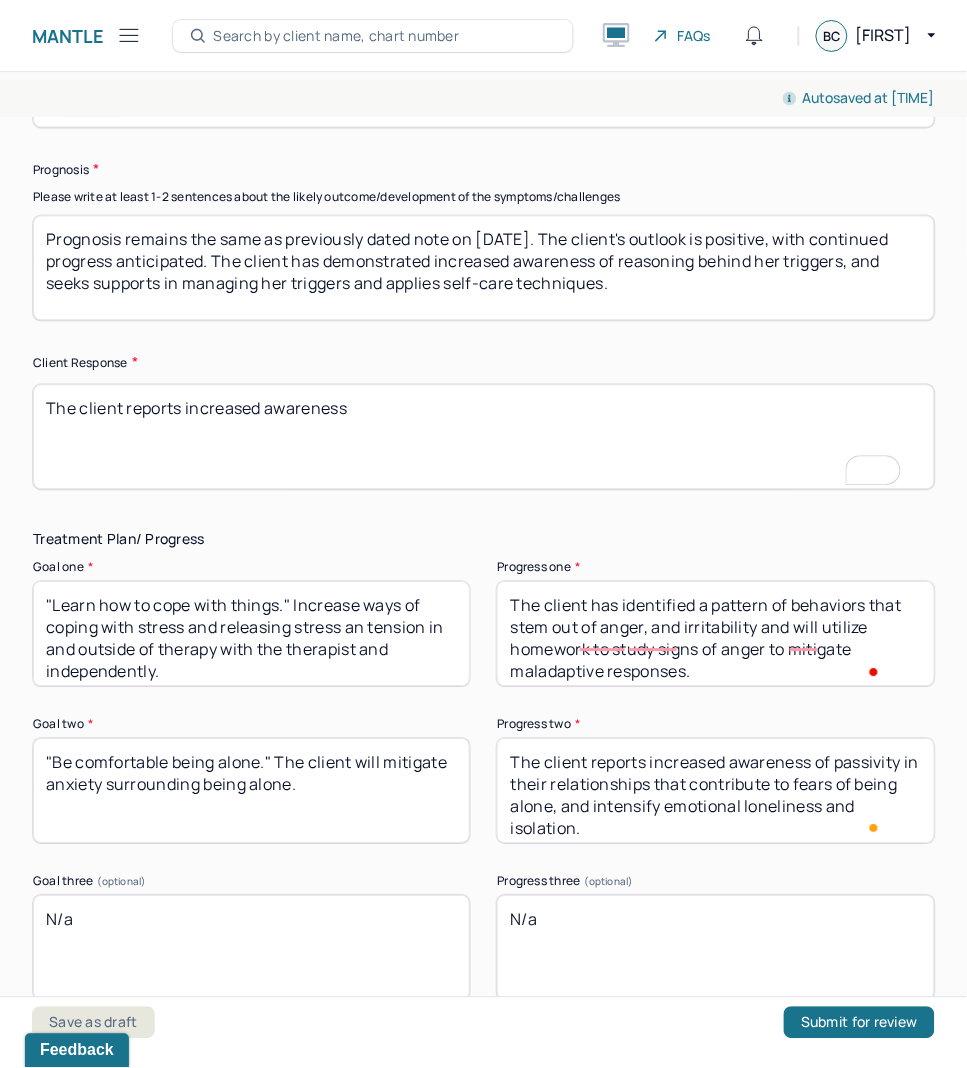 type on "The client reports increased awareness" 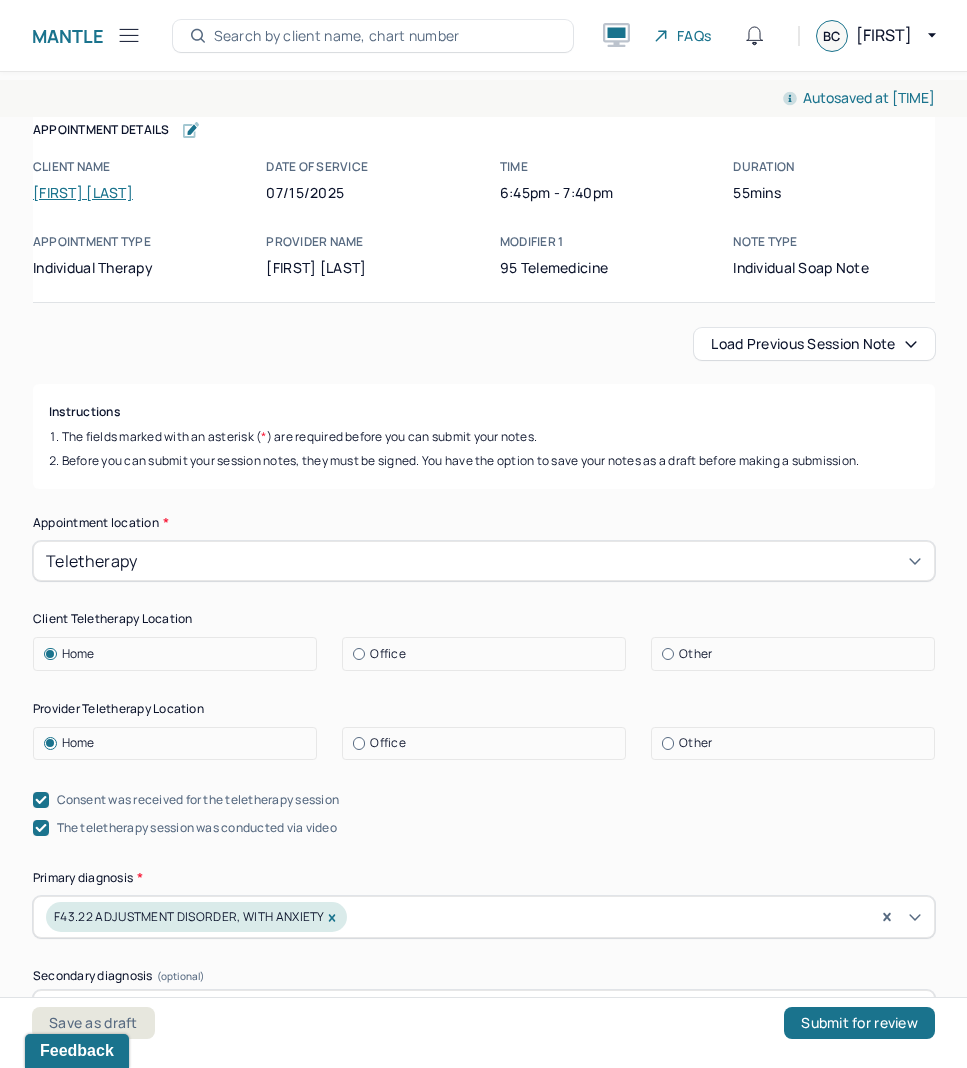 scroll, scrollTop: 0, scrollLeft: 0, axis: both 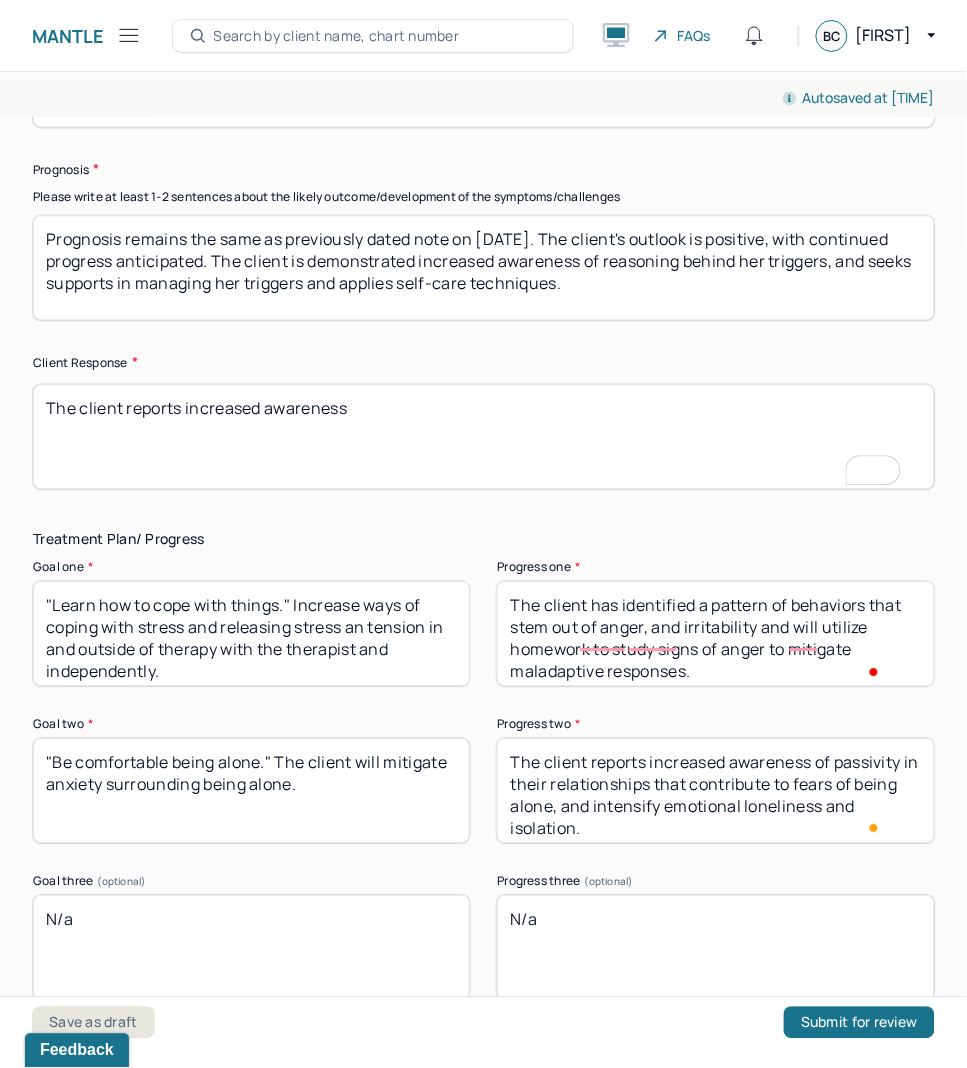 click on "The client reports increased awareness" at bounding box center (484, 437) 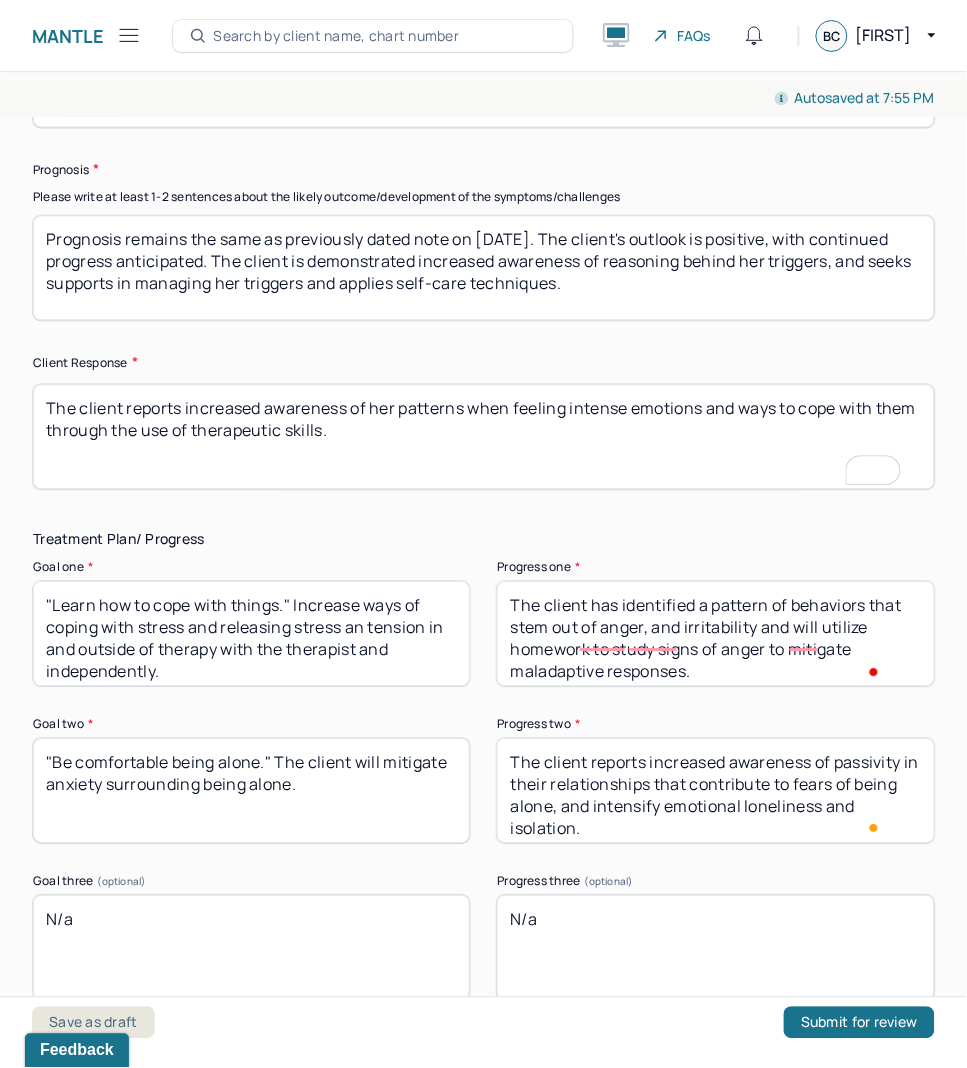 scroll, scrollTop: 3027, scrollLeft: 0, axis: vertical 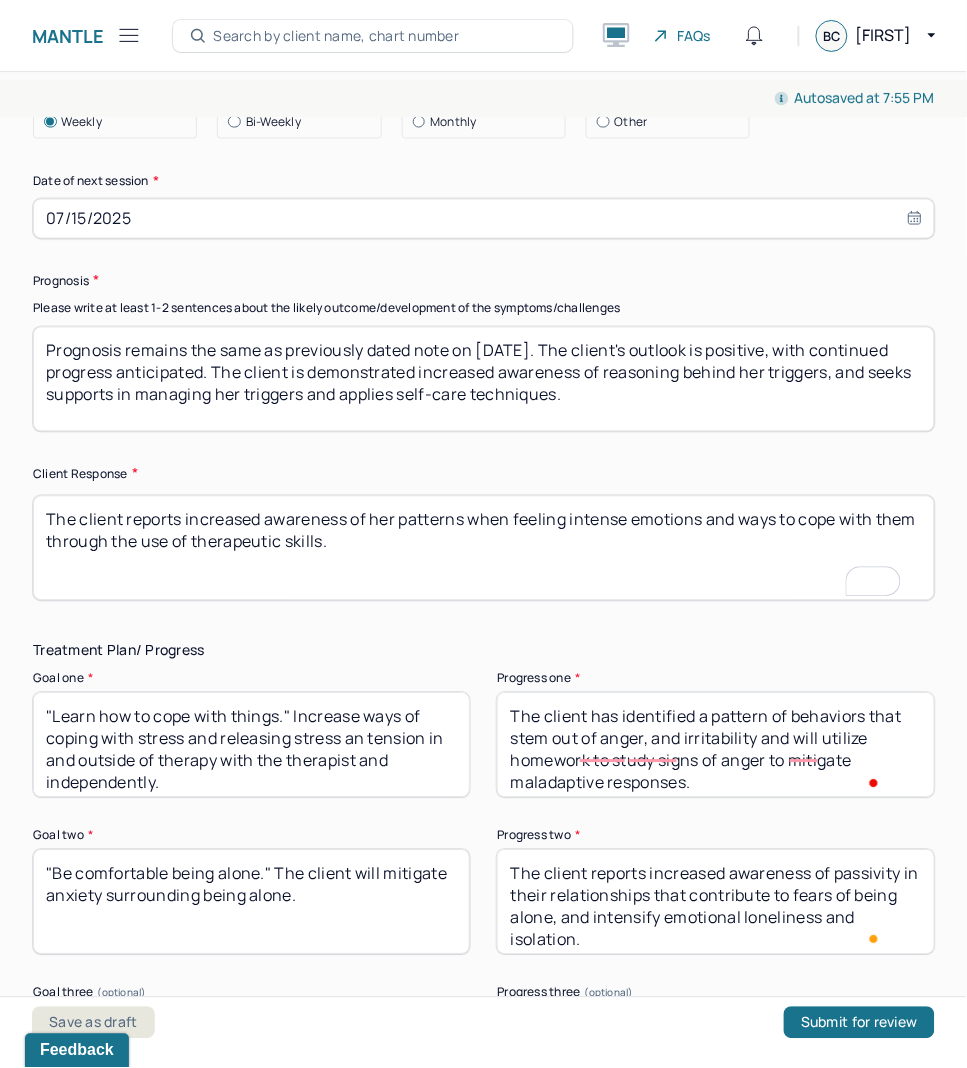 type on "The client reports increased awareness of her patterns when feeling intense emotions and ways to cope with them through the use of therapeutic skills." 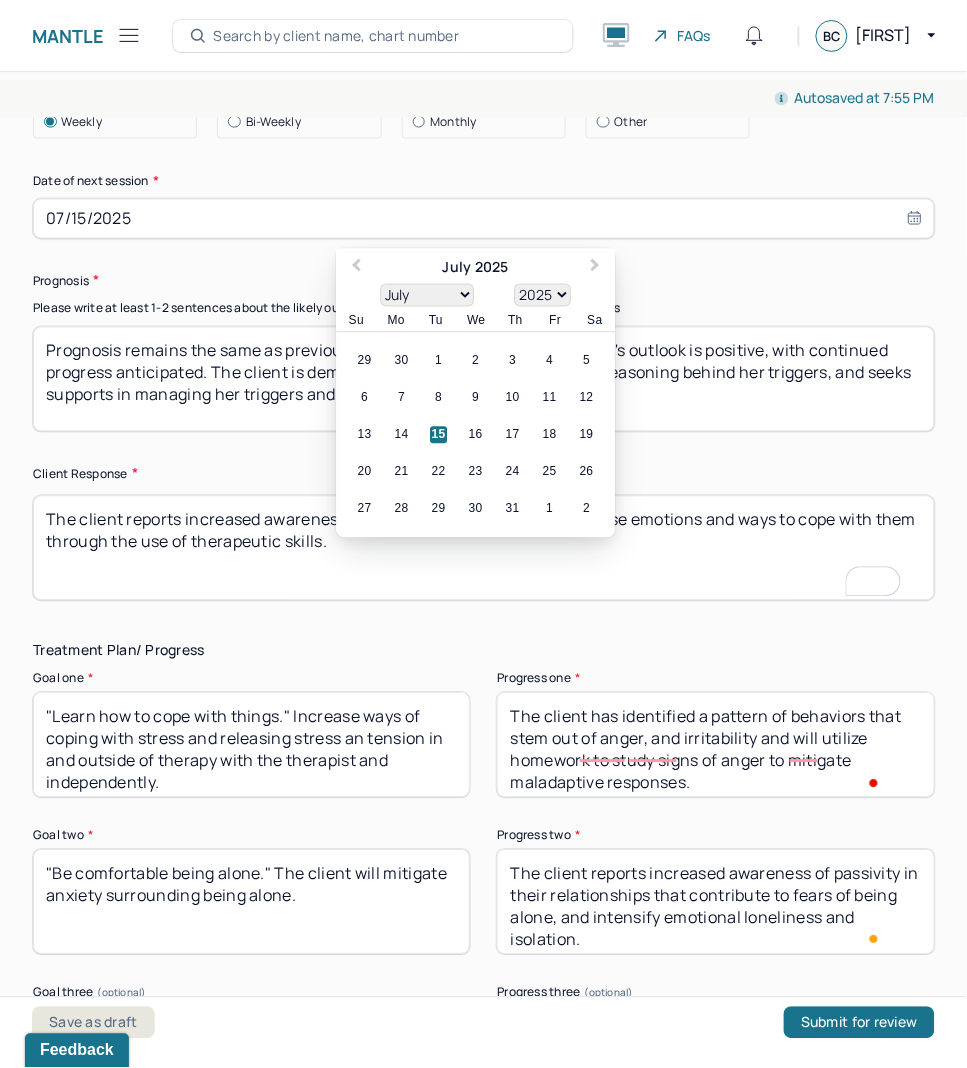 click on "07/15/2025" at bounding box center (484, 219) 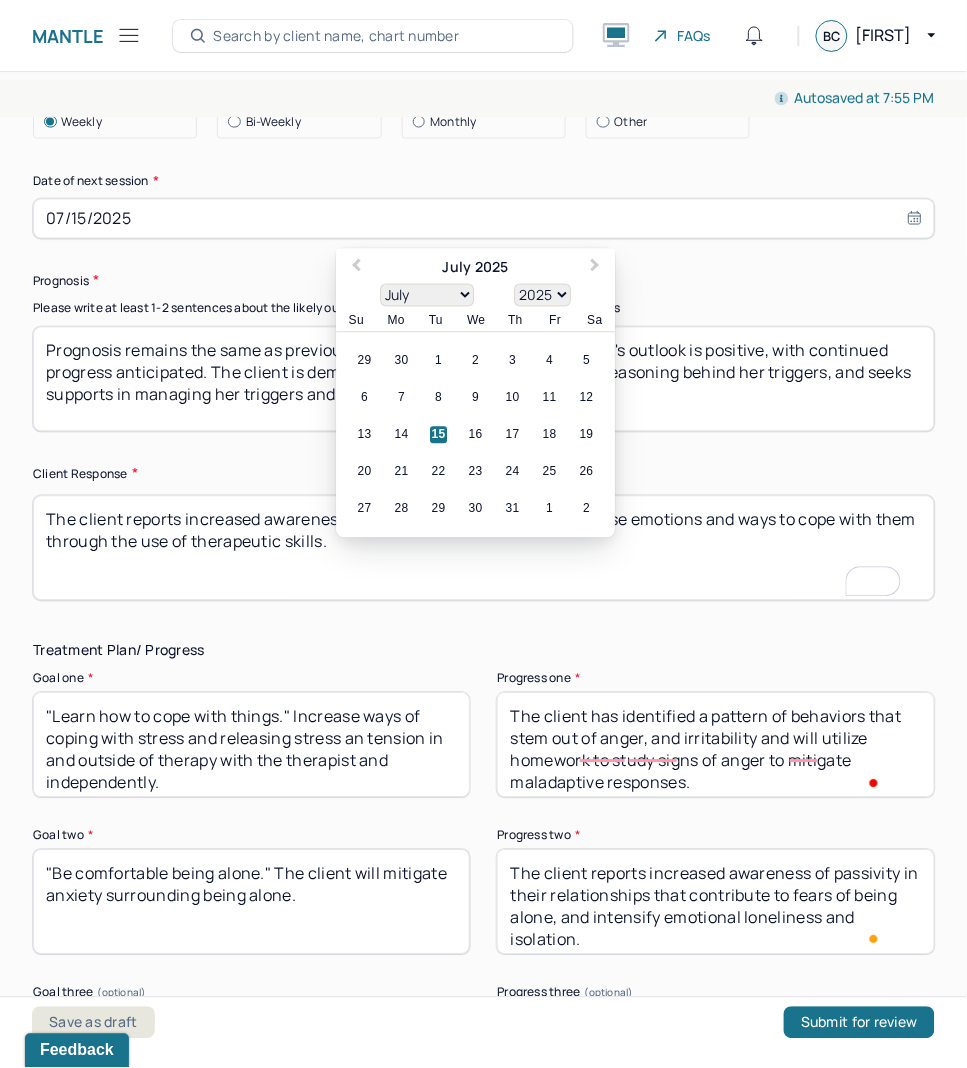 click on "15" at bounding box center [438, 435] 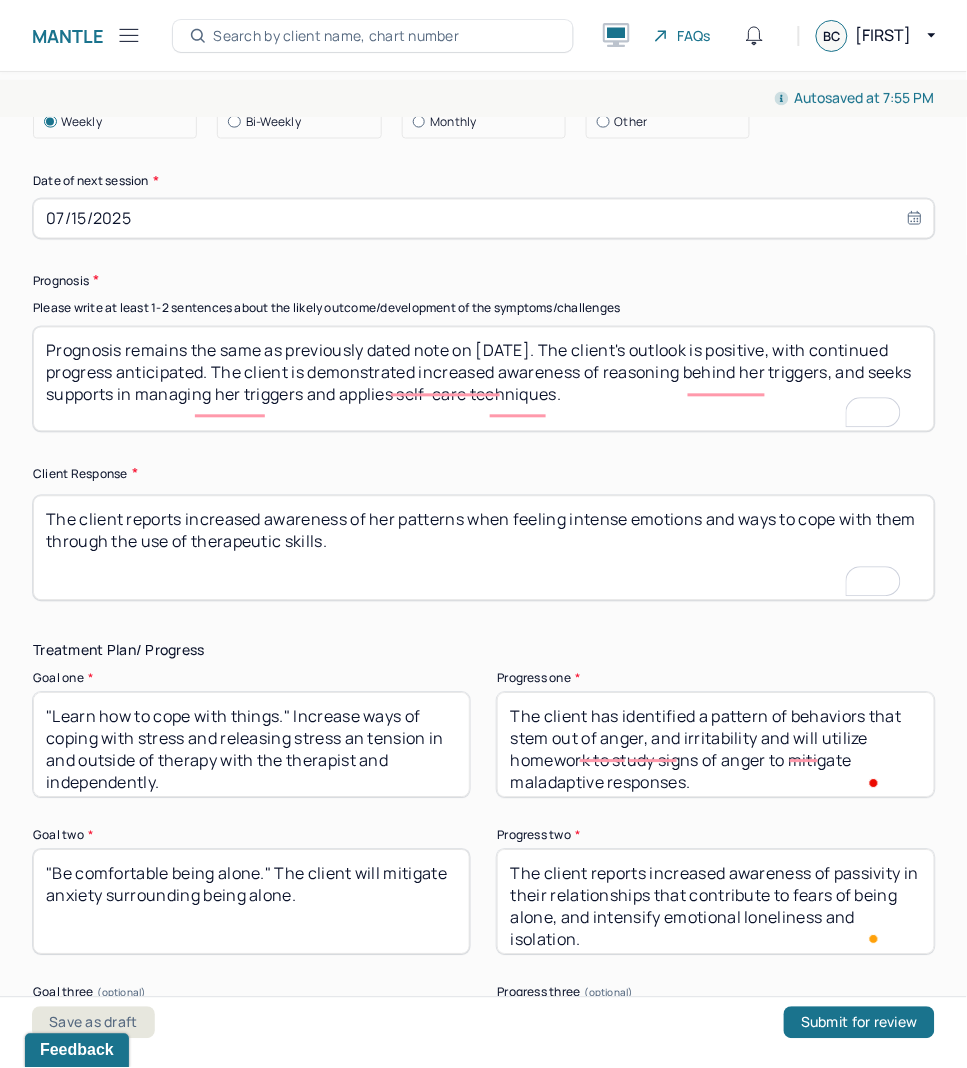 drag, startPoint x: 801, startPoint y: 404, endPoint x: 44, endPoint y: 350, distance: 758.9236 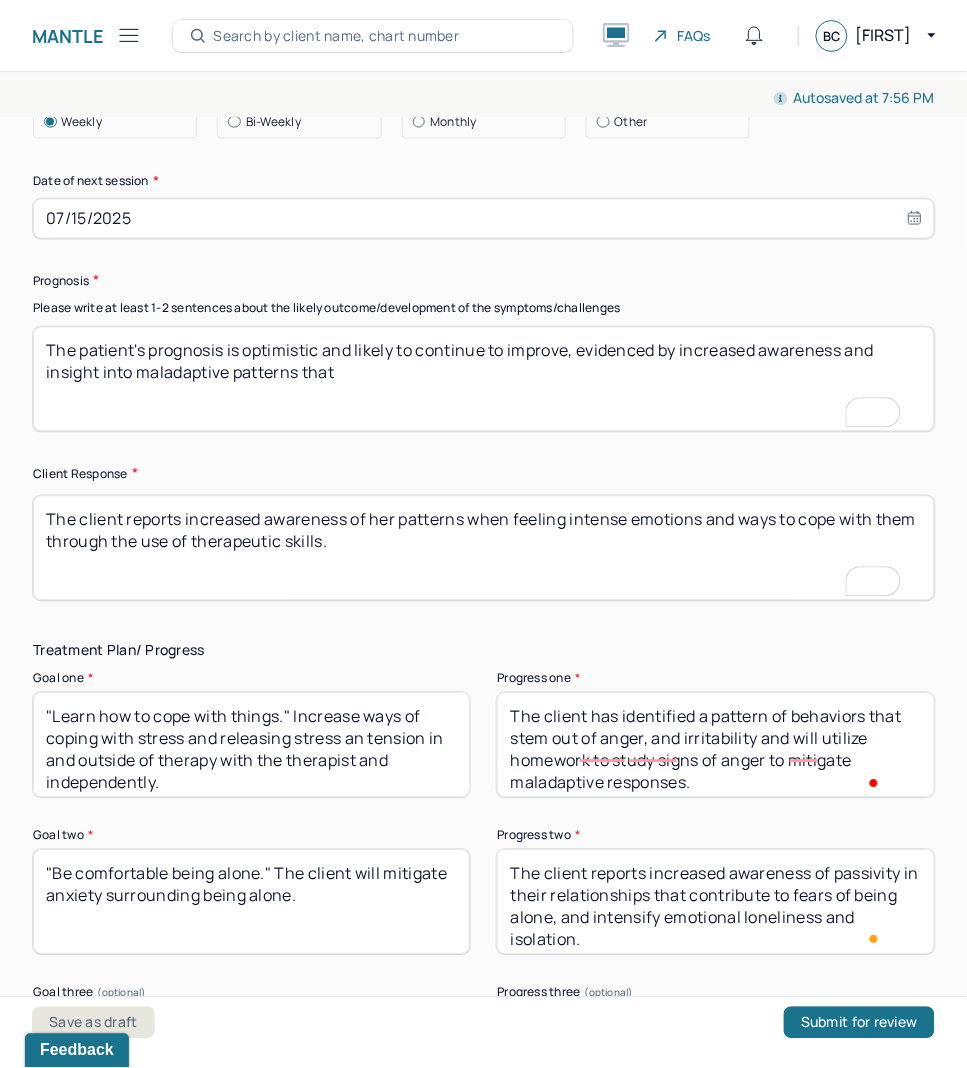click on "The patient's prognosis is optimistic and likely to continue to improve evidenced by increased awareness and insight into maladaptive patterns that" at bounding box center [484, 379] 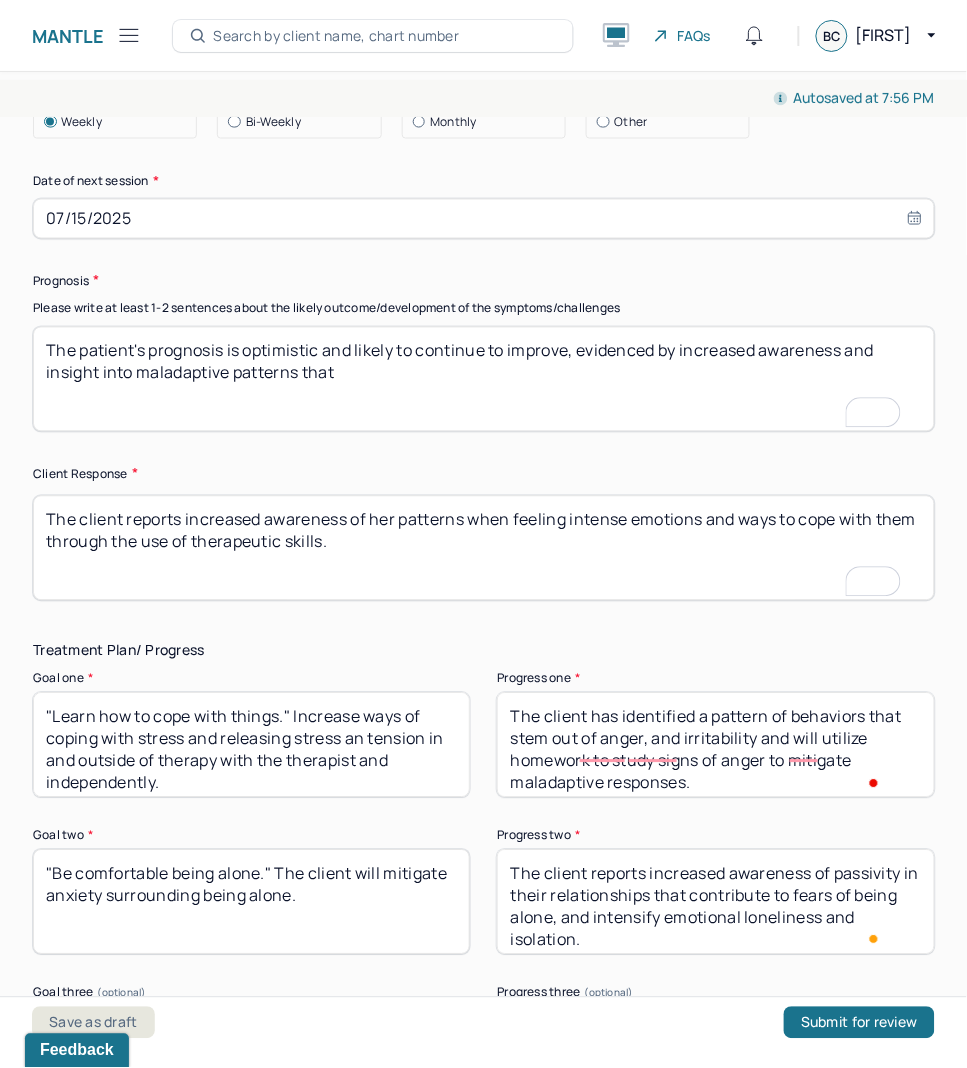 type on "The [LAST] prognosis is optimistic and likely to continue to improve, evidenced by increased awareness and insight into maladaptive patterns that" 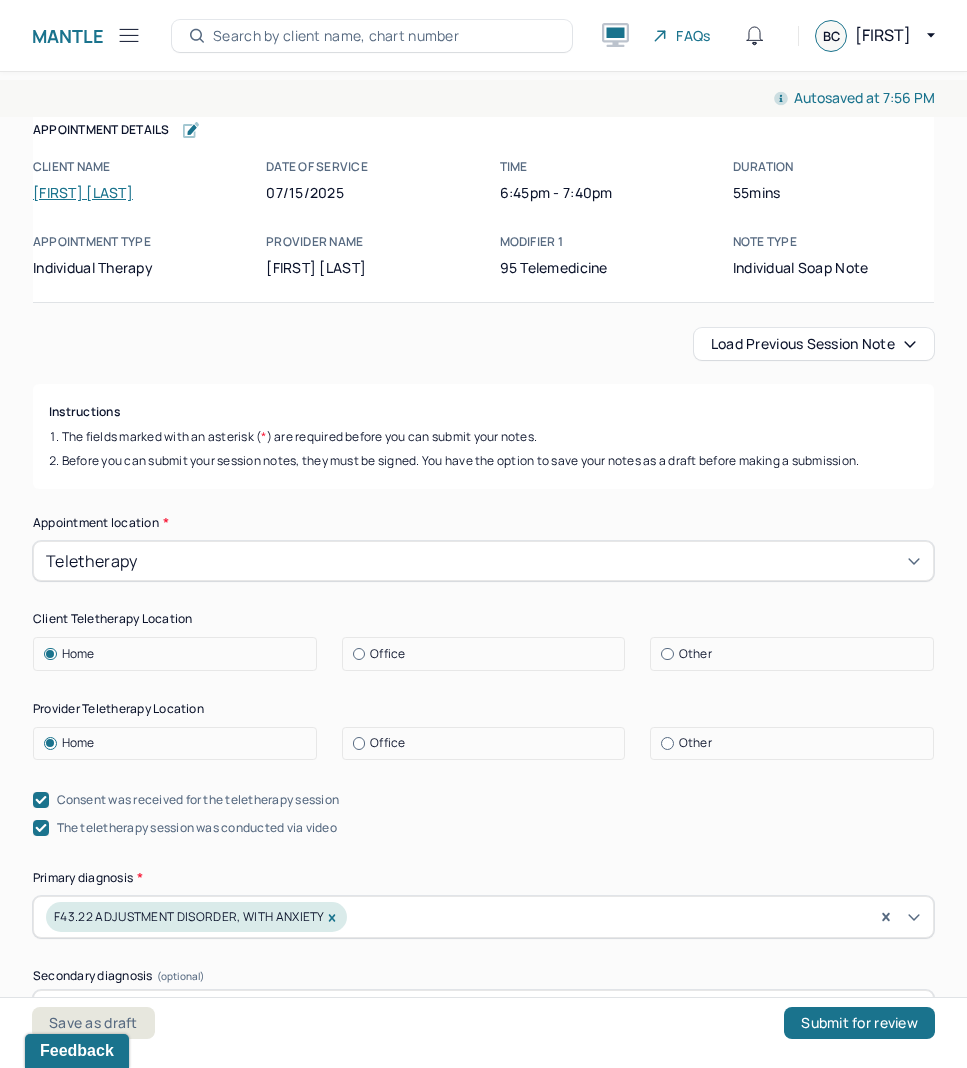 scroll, scrollTop: 0, scrollLeft: 0, axis: both 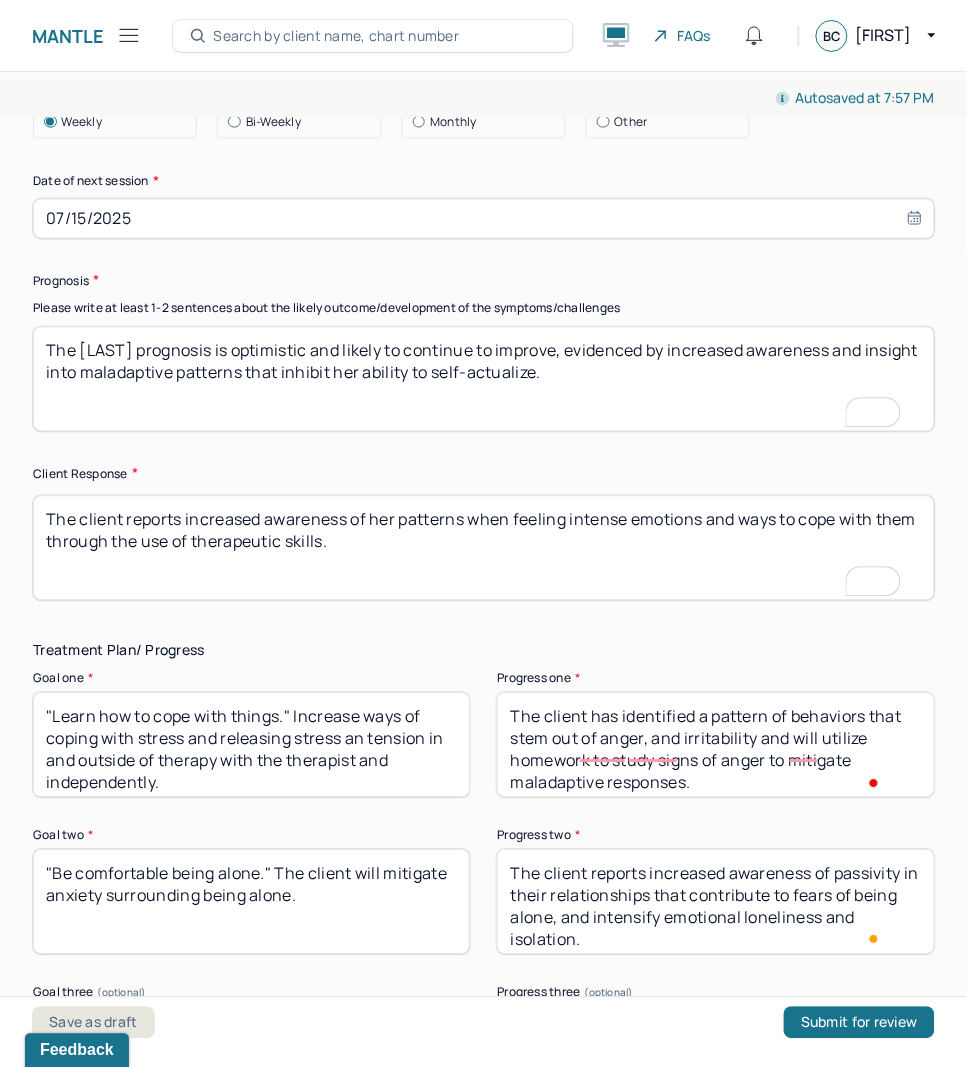 click on "The patient's prognosis is optimistic and likely to continue to improve, evidenced by increased awareness and insight into maladaptive patterns that inhibit her ability to self-actualize," at bounding box center [484, 379] 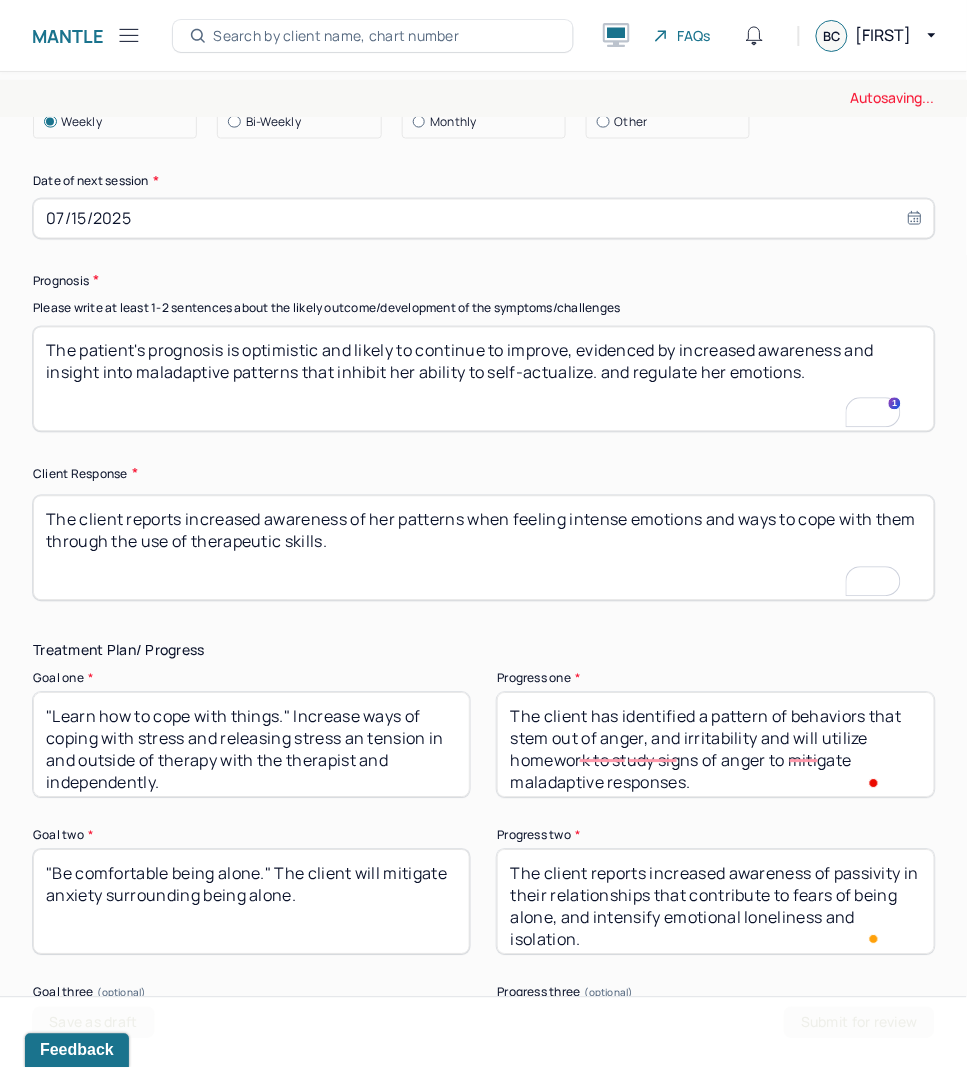 scroll, scrollTop: 2787, scrollLeft: 0, axis: vertical 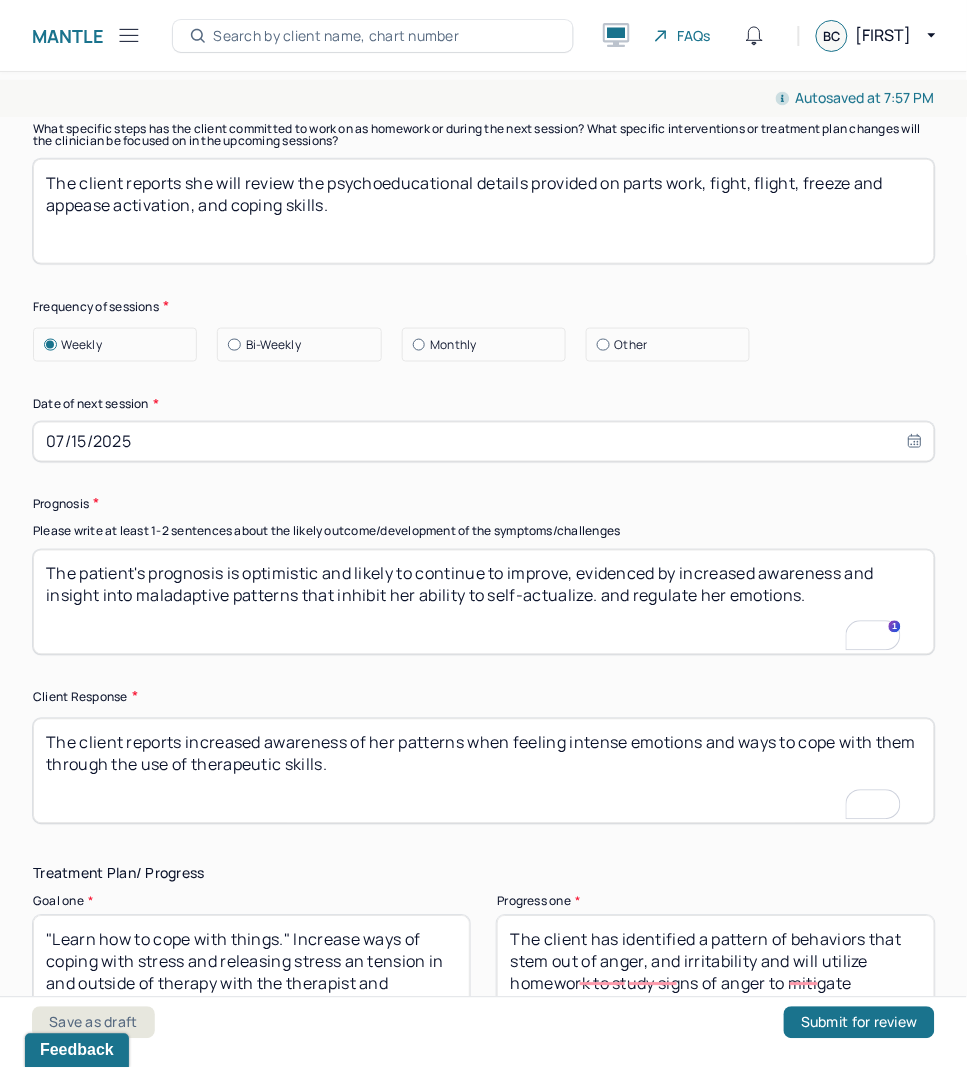 type on "The patient's prognosis is optimistic and likely to continue to improve, evidenced by increased awareness and insight into maladaptive patterns that inhibit her ability to self-actualize. and regulate her emotions." 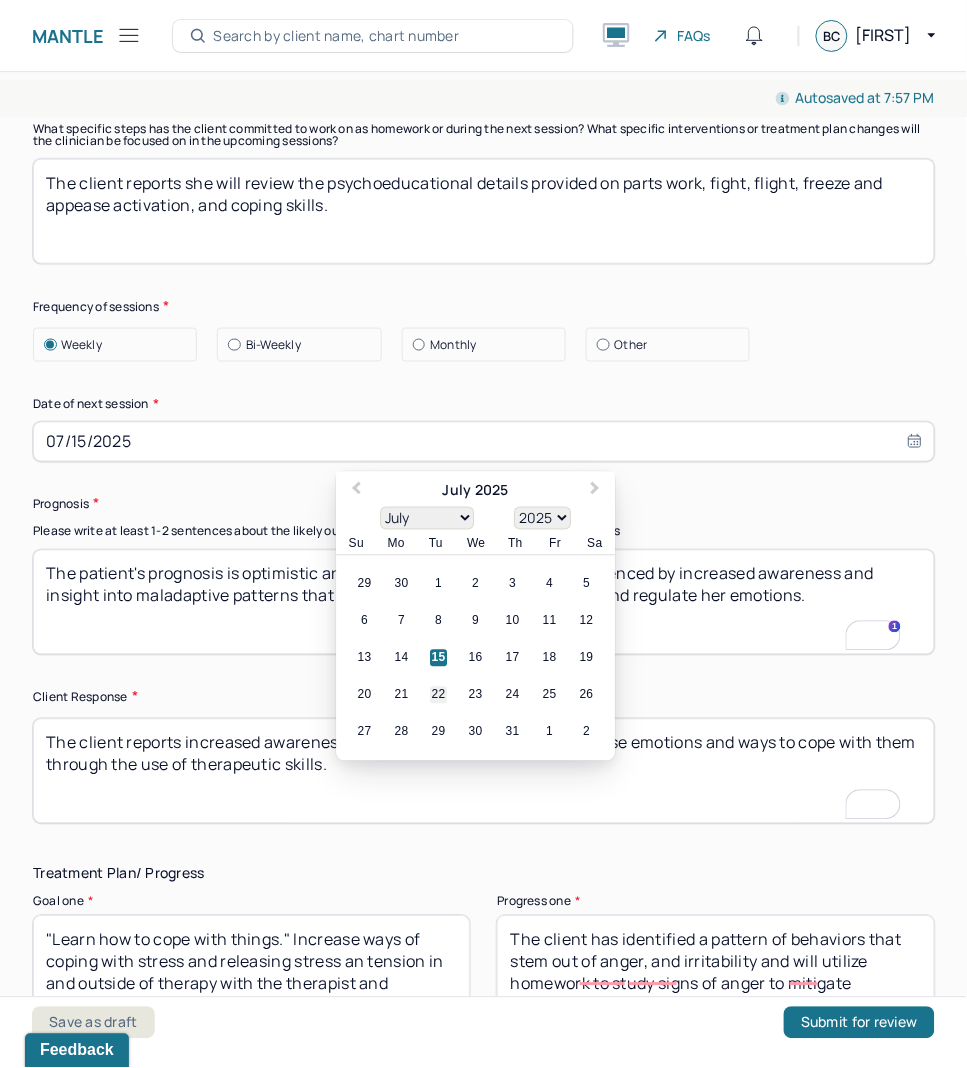 click on "22" at bounding box center [438, 695] 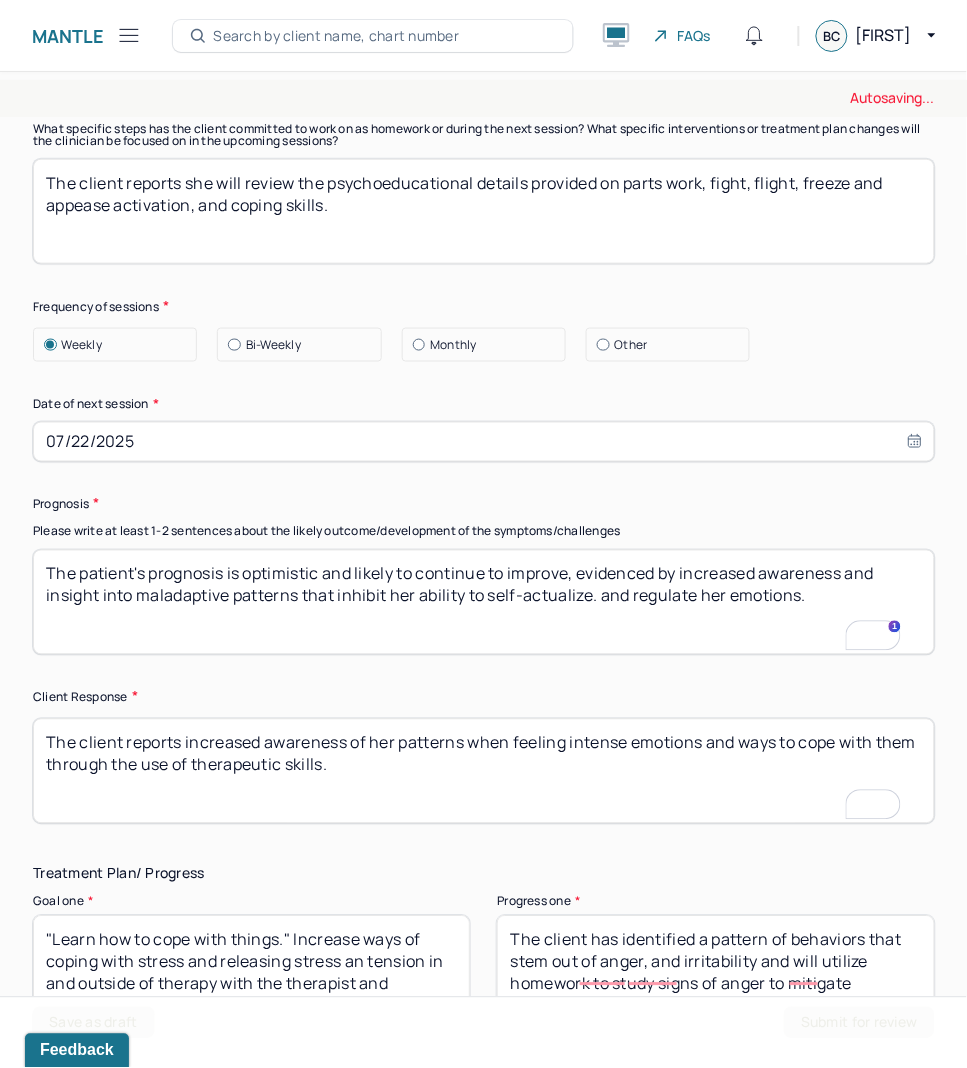 scroll, scrollTop: 2687, scrollLeft: 0, axis: vertical 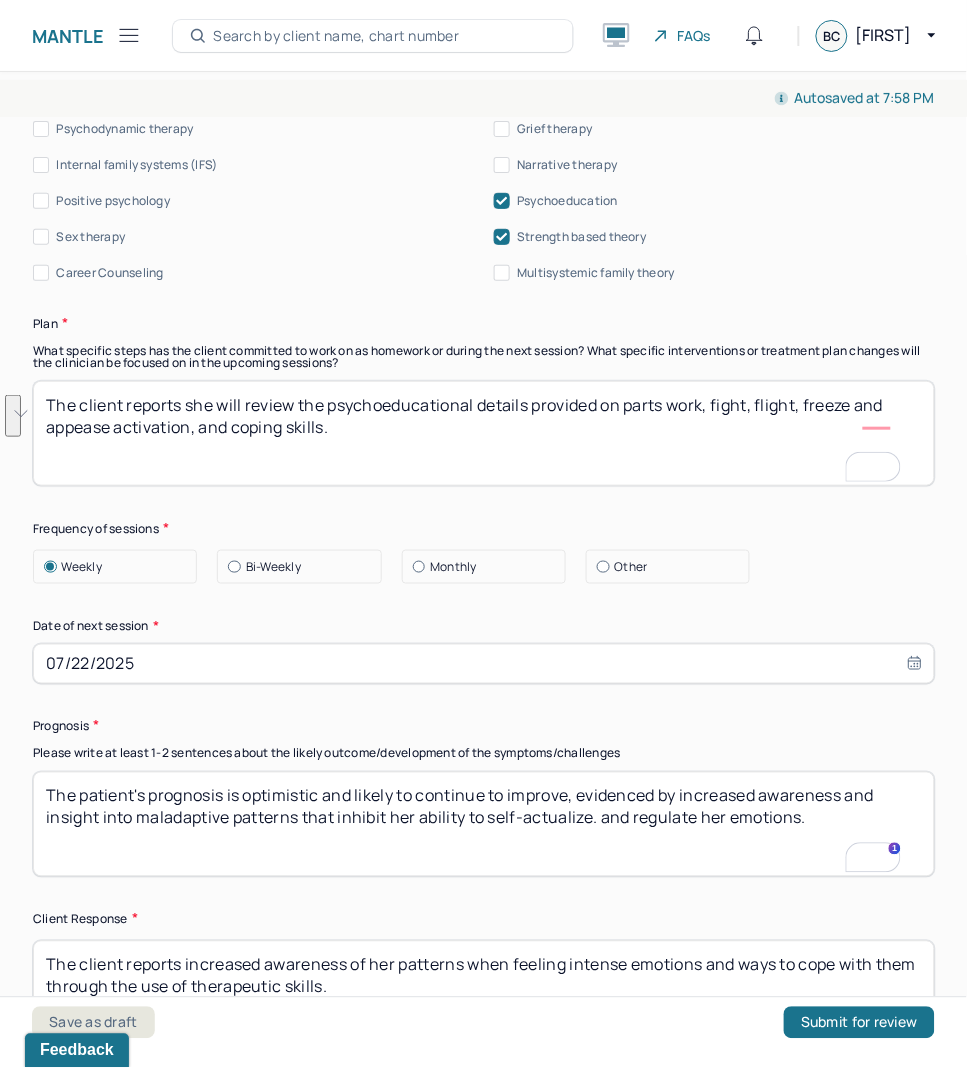 drag, startPoint x: 474, startPoint y: 446, endPoint x: 628, endPoint y: 417, distance: 156.70673 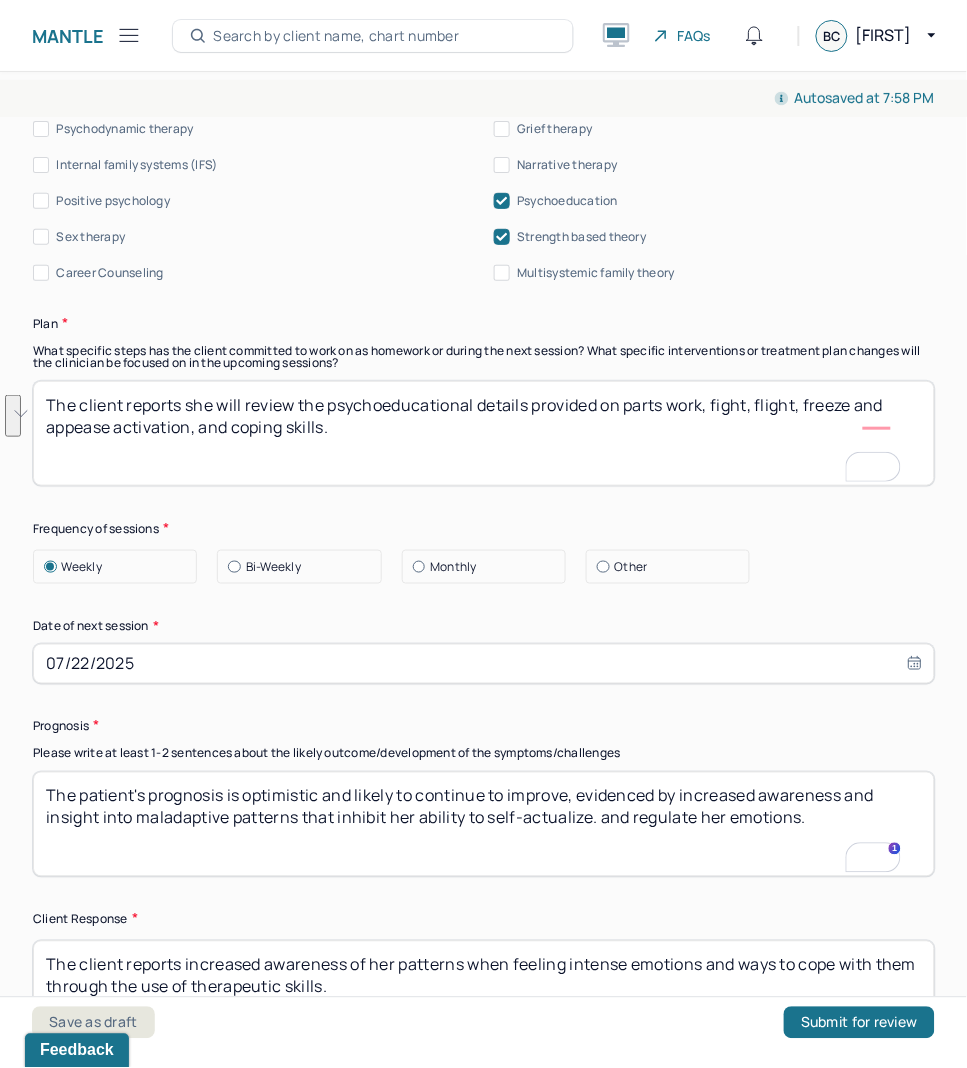 click on "The client reports she will review the psychoeducational details provided on parts work, fight, flight, freeze and appease activation, and coping skills." at bounding box center [484, 433] 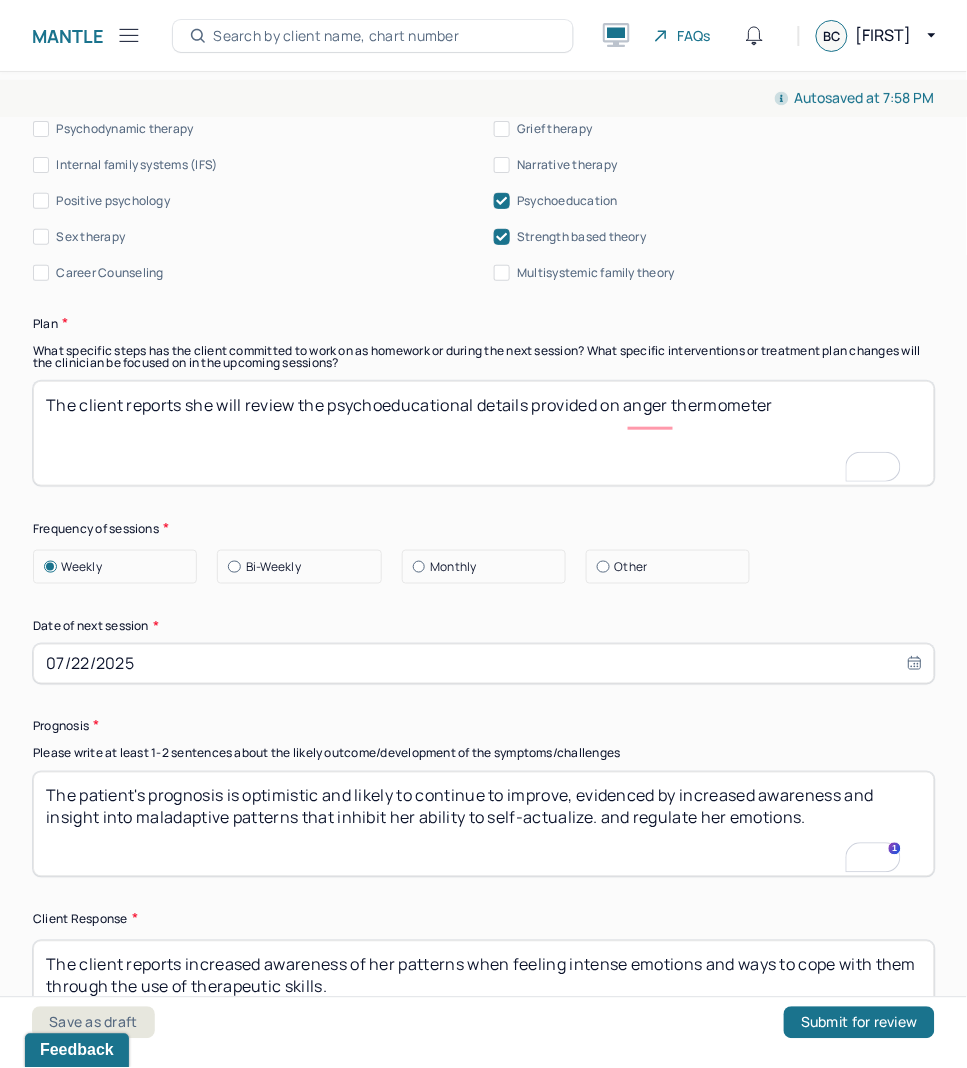 type on "The client reports she will review the psychoeducational details provided on anger thermometer" 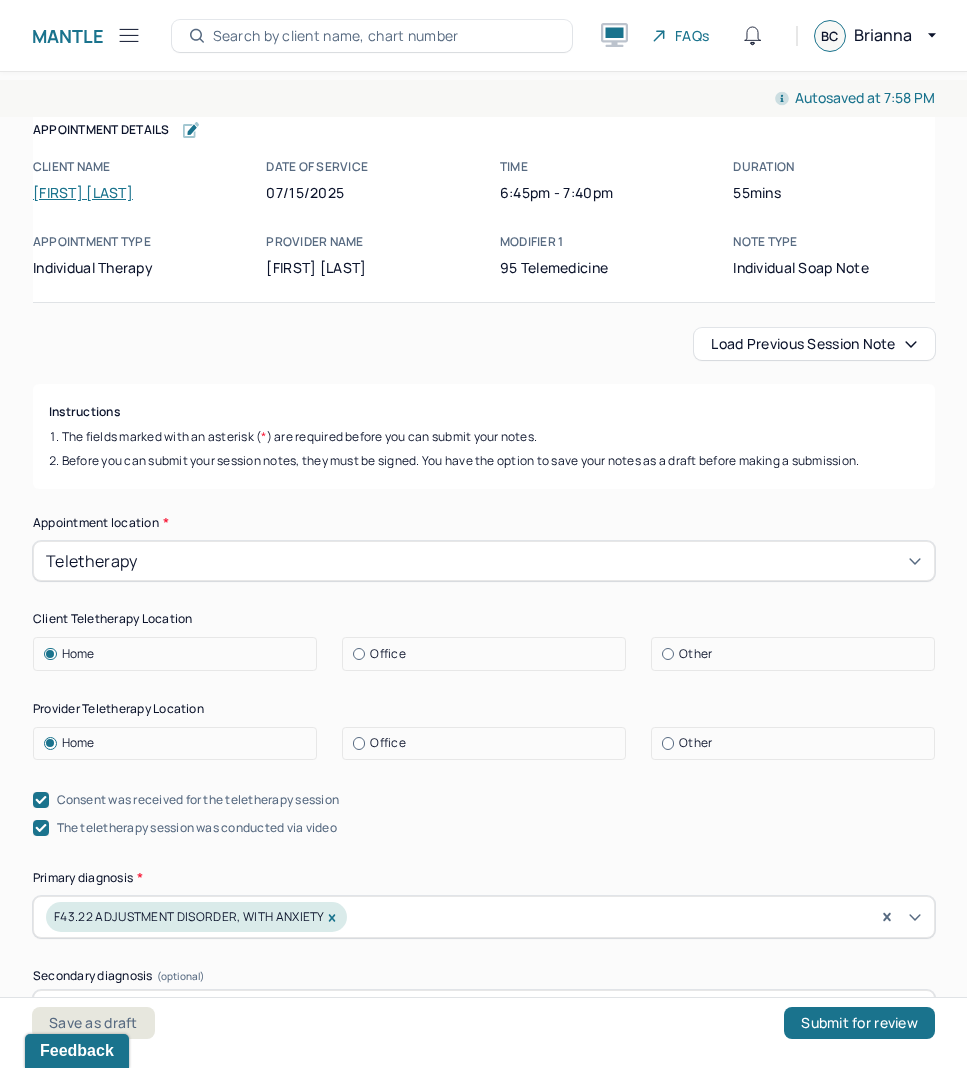 scroll, scrollTop: 0, scrollLeft: 0, axis: both 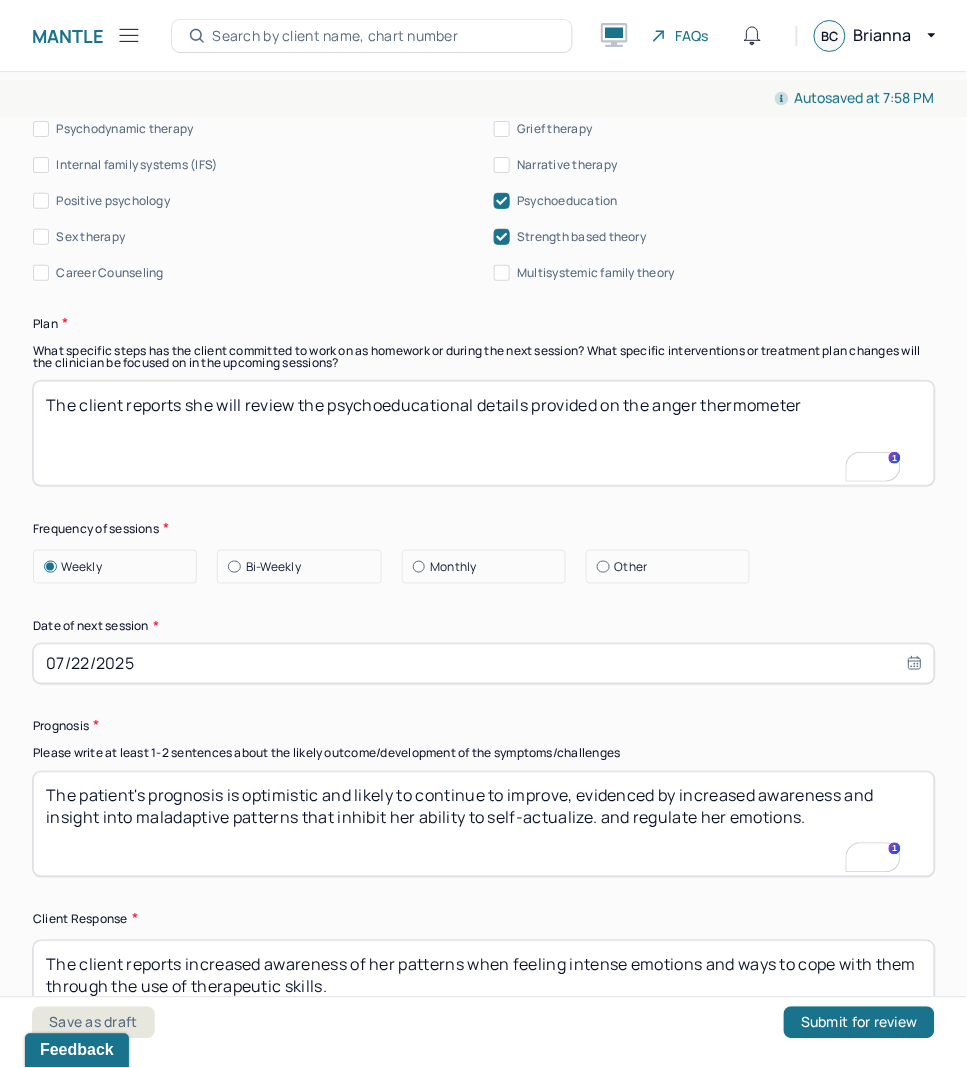 click on "The client reports she will review the psychoeducational details provided on anger thermometer" at bounding box center [484, 433] 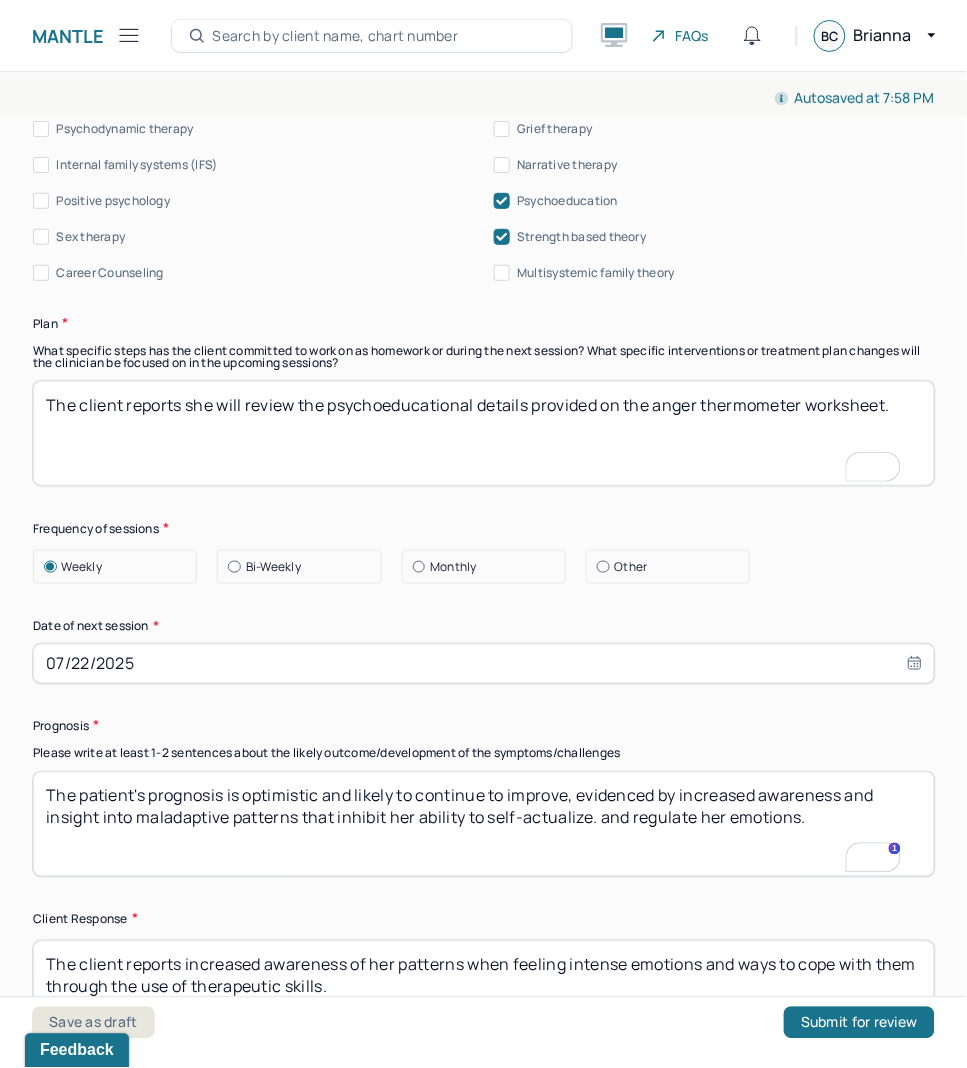 scroll, scrollTop: 2290, scrollLeft: 0, axis: vertical 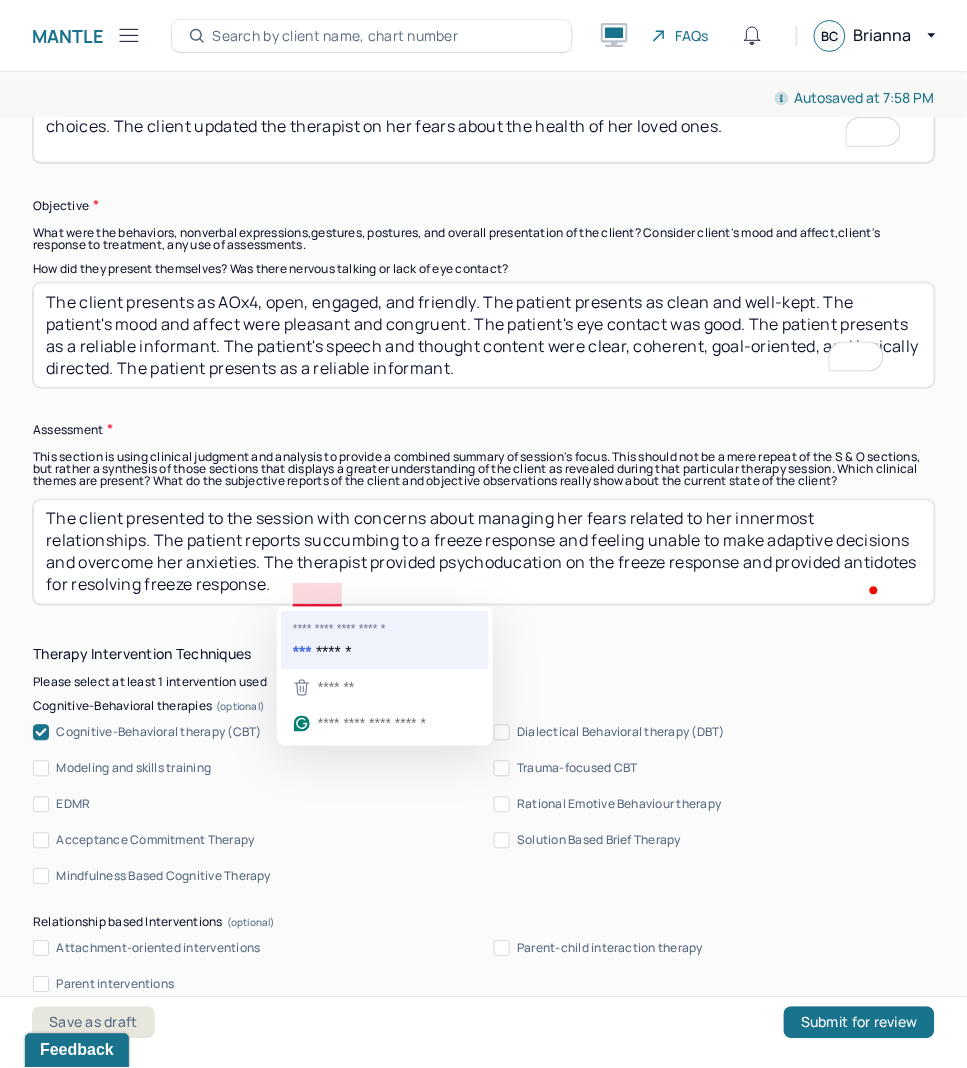 type on "The client reports she will review the psychoeducational details provided on the anger thermometer worksheet." 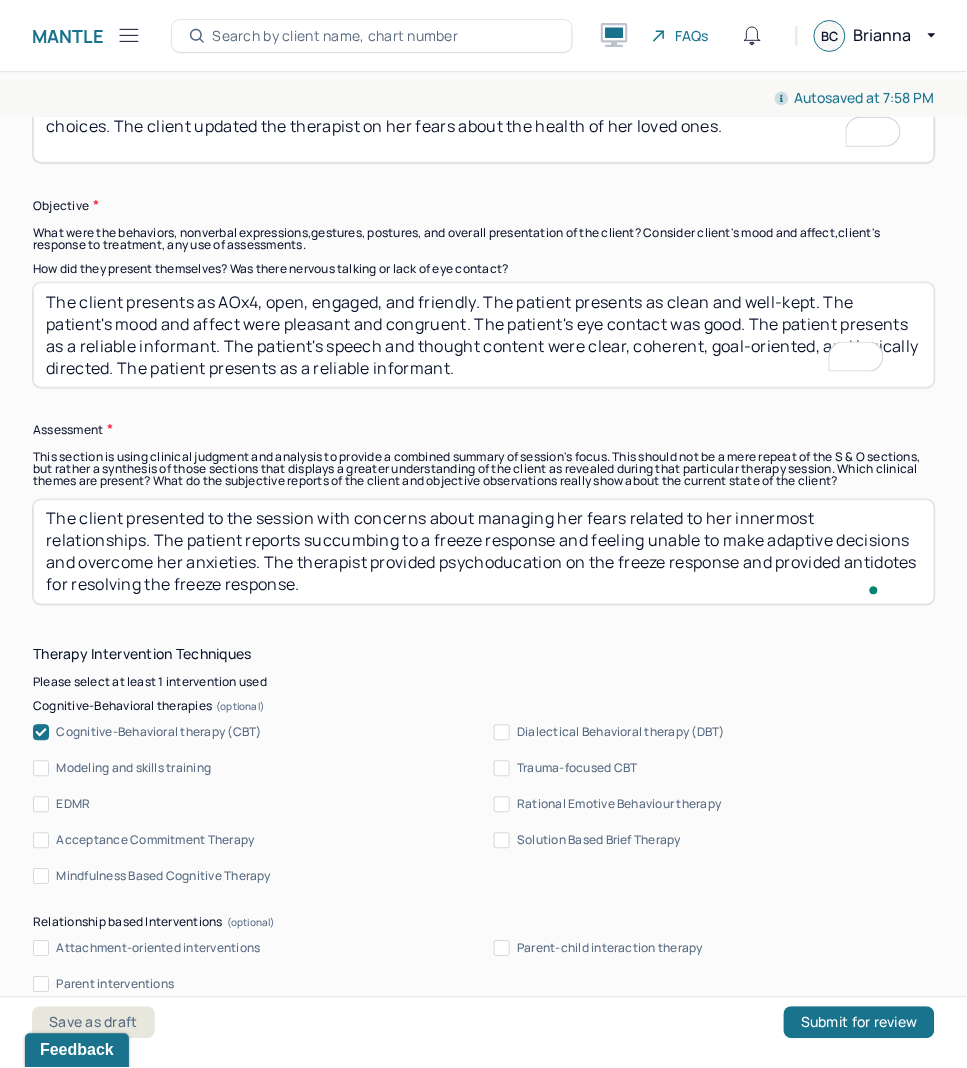 click on "The client presented to the session with concerns about managing her fears related to her innermost relationships. The patient reports succumbing to a freeze response and feeling unable to make adaptive decisions and overcome her anxieties. The therapist provided psychoducation on the freeze response and provided antidotes for resolving freeze response." at bounding box center [484, 552] 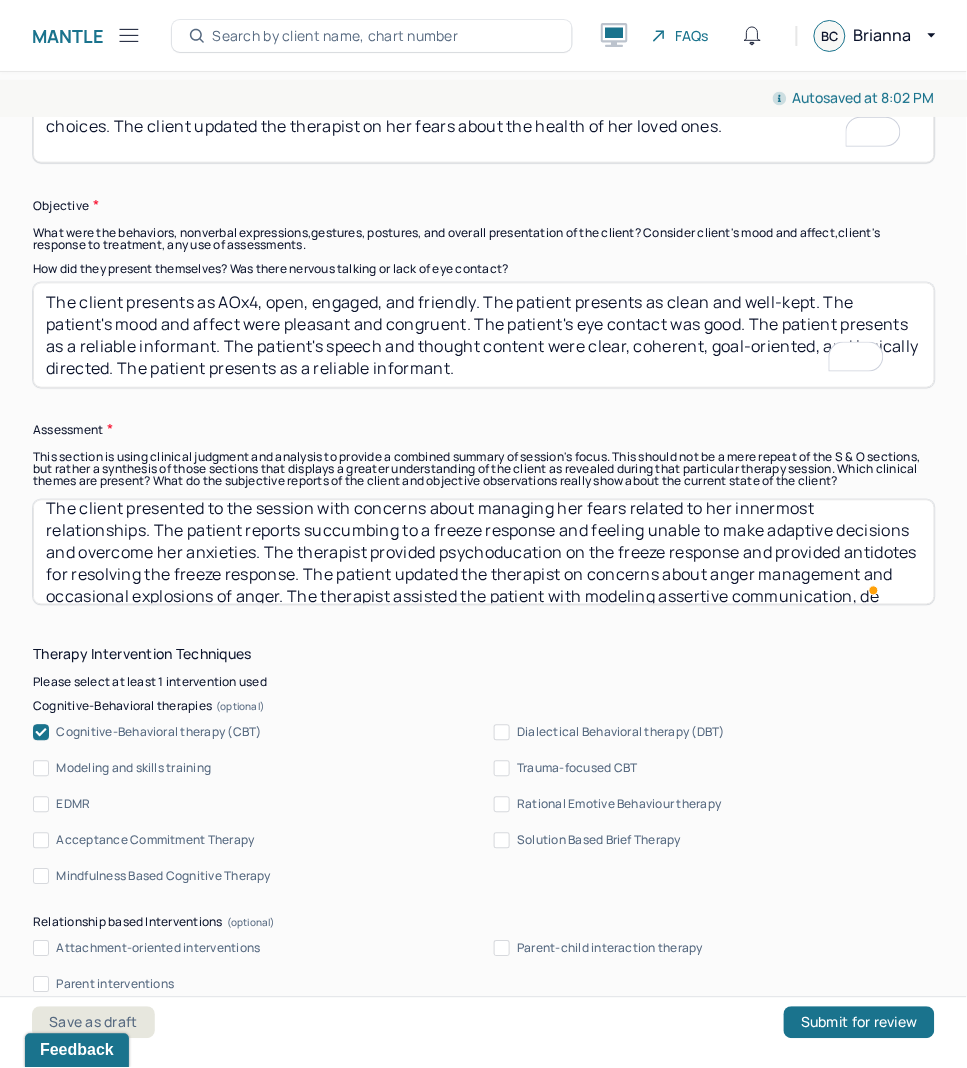 scroll, scrollTop: 36, scrollLeft: 0, axis: vertical 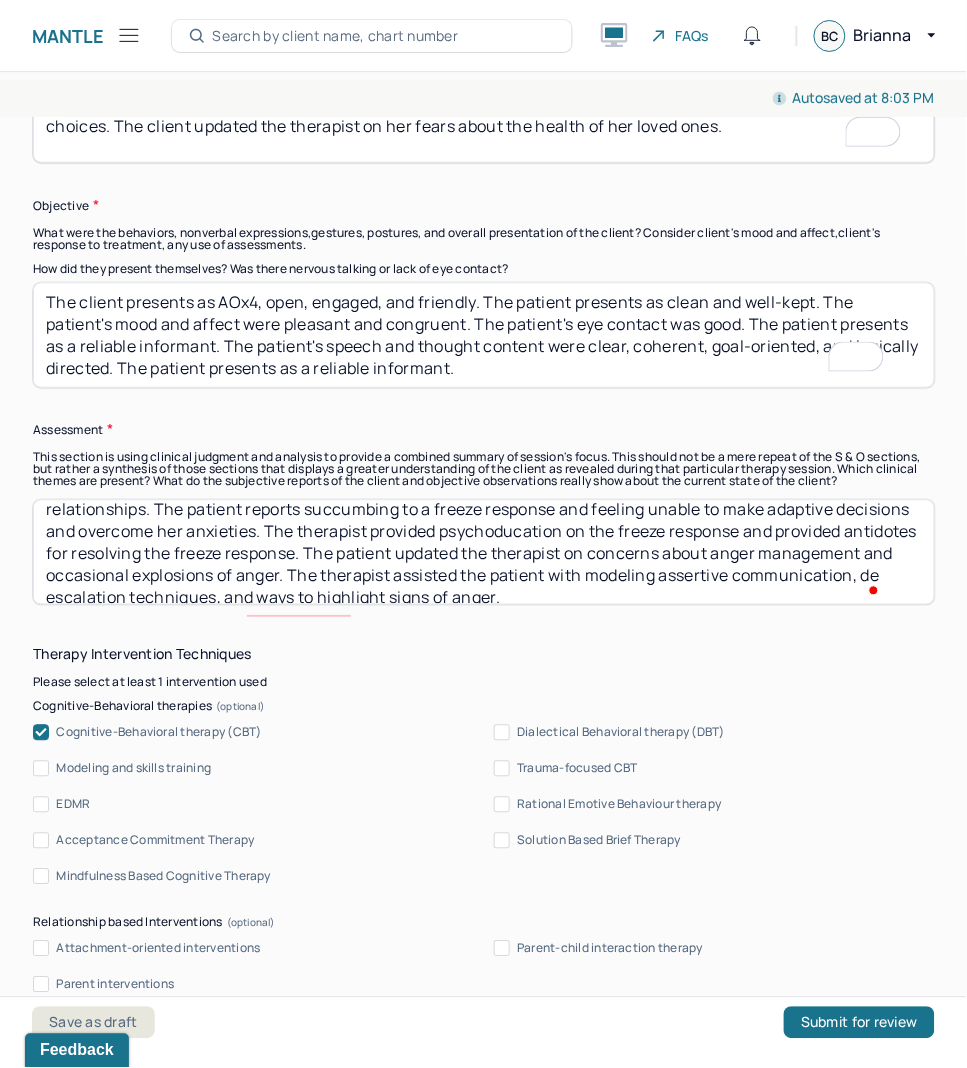 type on "The client presented to the session with concerns about managing her fears related to her innermost relationships. The patient reports succumbing to a freeze response and feeling unable to make adaptive decisions and overcome her anxieties. The therapist provided psychoducation on the freeze response and provided antidotes for resolving the freeze response. The patient updated the therapist on concerns about anger management and occasional explosions of anger. The therapist assisted the patient with modeling assertive communication, de escalation techniques, and ways to highlight signs of anger" 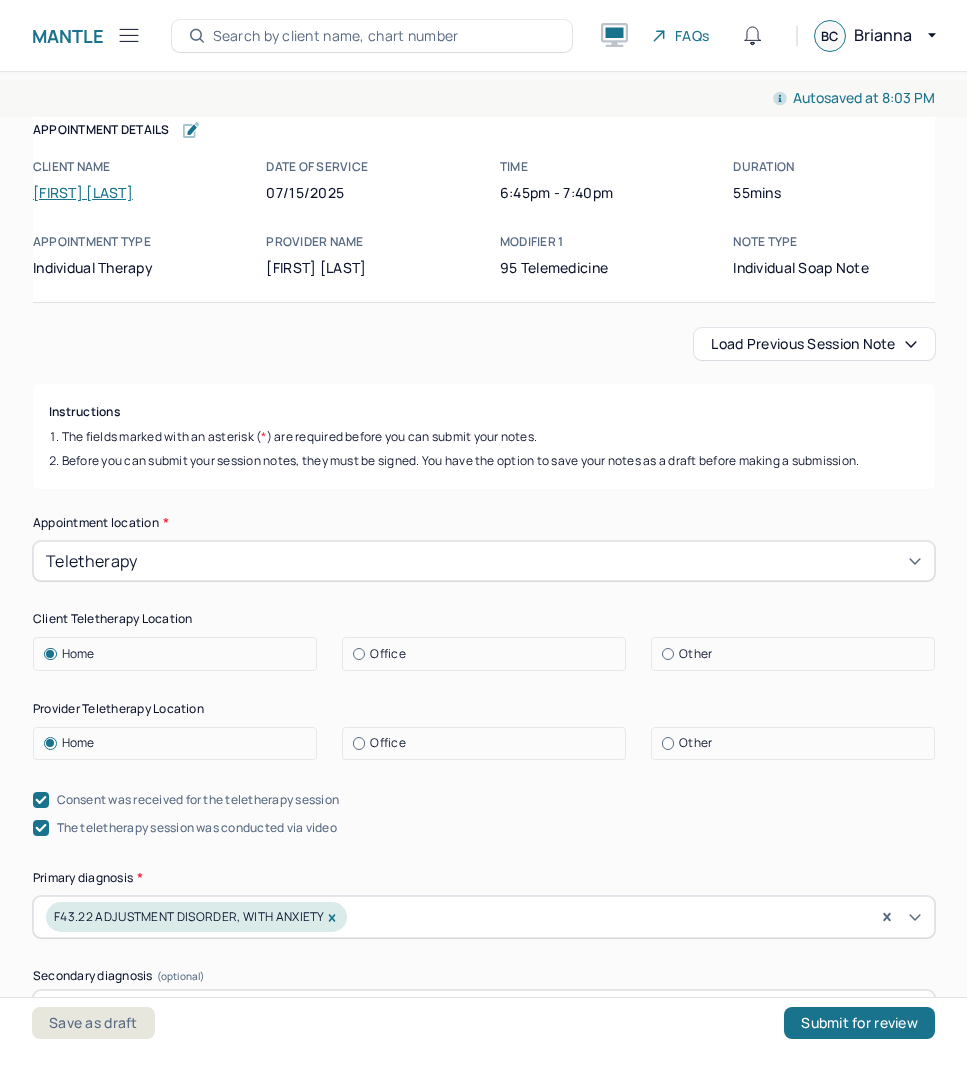 scroll, scrollTop: 0, scrollLeft: 0, axis: both 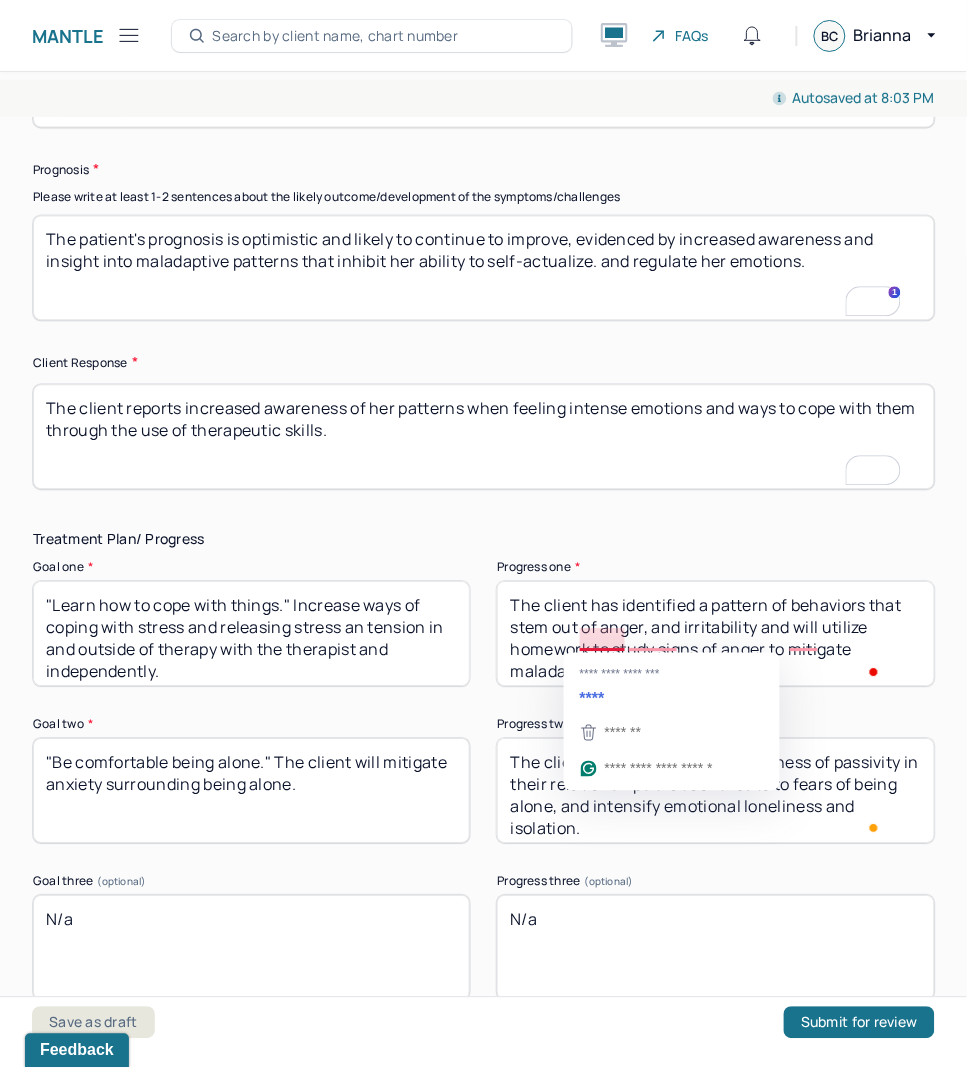 type on "The client presented to the session with concerns about managing her fears related to her innermost relationships. The patient reports succumbing to a freeze response and feeling unable to make adaptive decisions and overcome her anxieties. The therapist provided psychoducation on the freeze response and provided antidotes for resolving the freeze response. The patient updated the therapist on concerns about anger management and occasional explosions of anger. The therapist assisted the patient with modeling assertive communication, de-escalation techniques, and ways to highlight signs of anger growing." 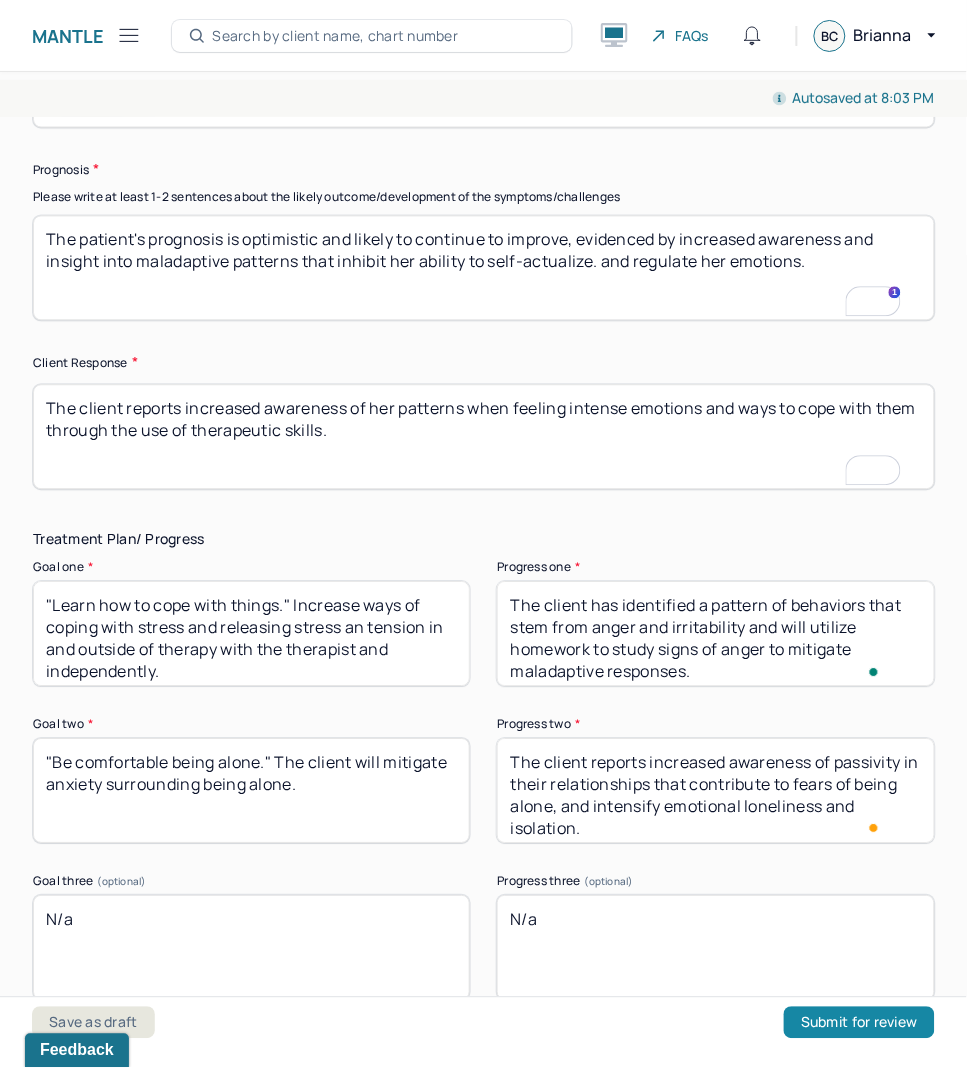 type on "The client has identified a pattern of behaviors that stem from anger and irritability and will utilize homework to study signs of anger to mitigate maladaptive responses." 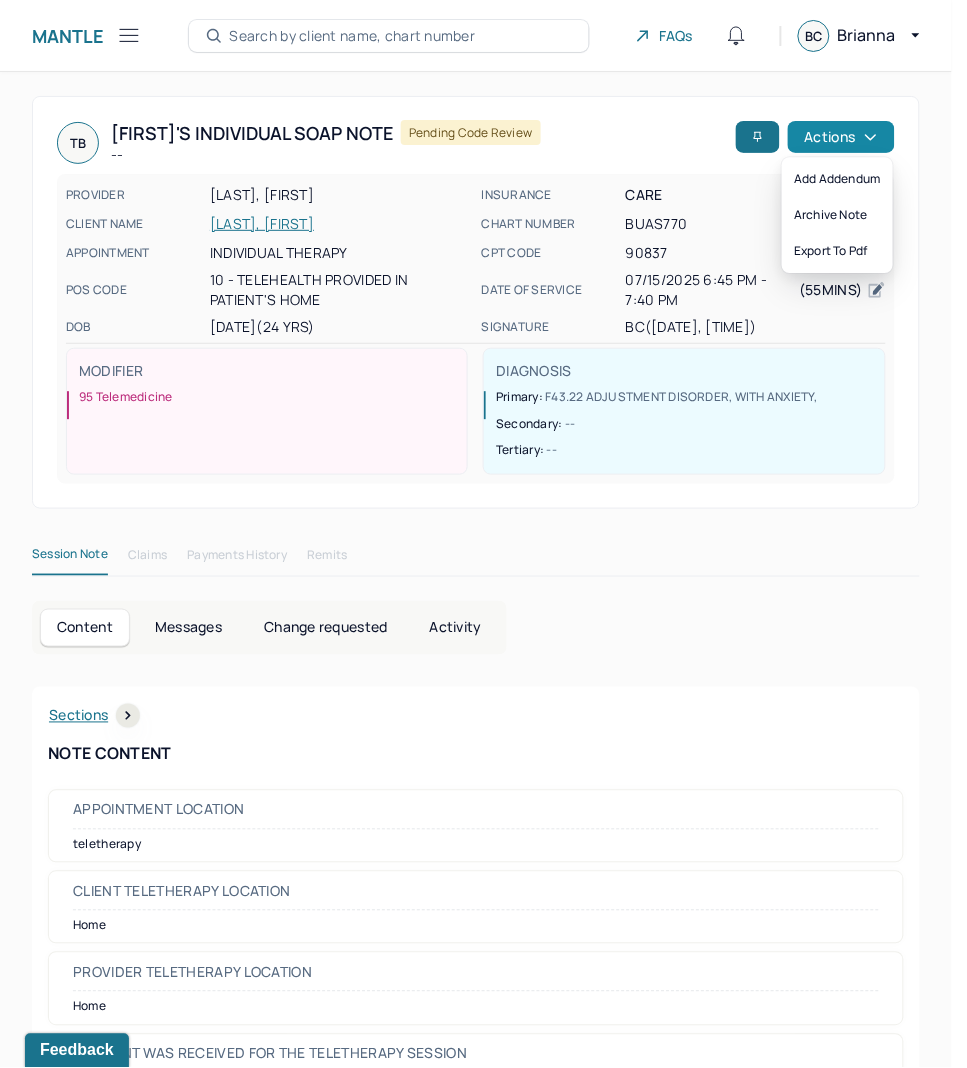 click on "Actions" at bounding box center [841, 137] 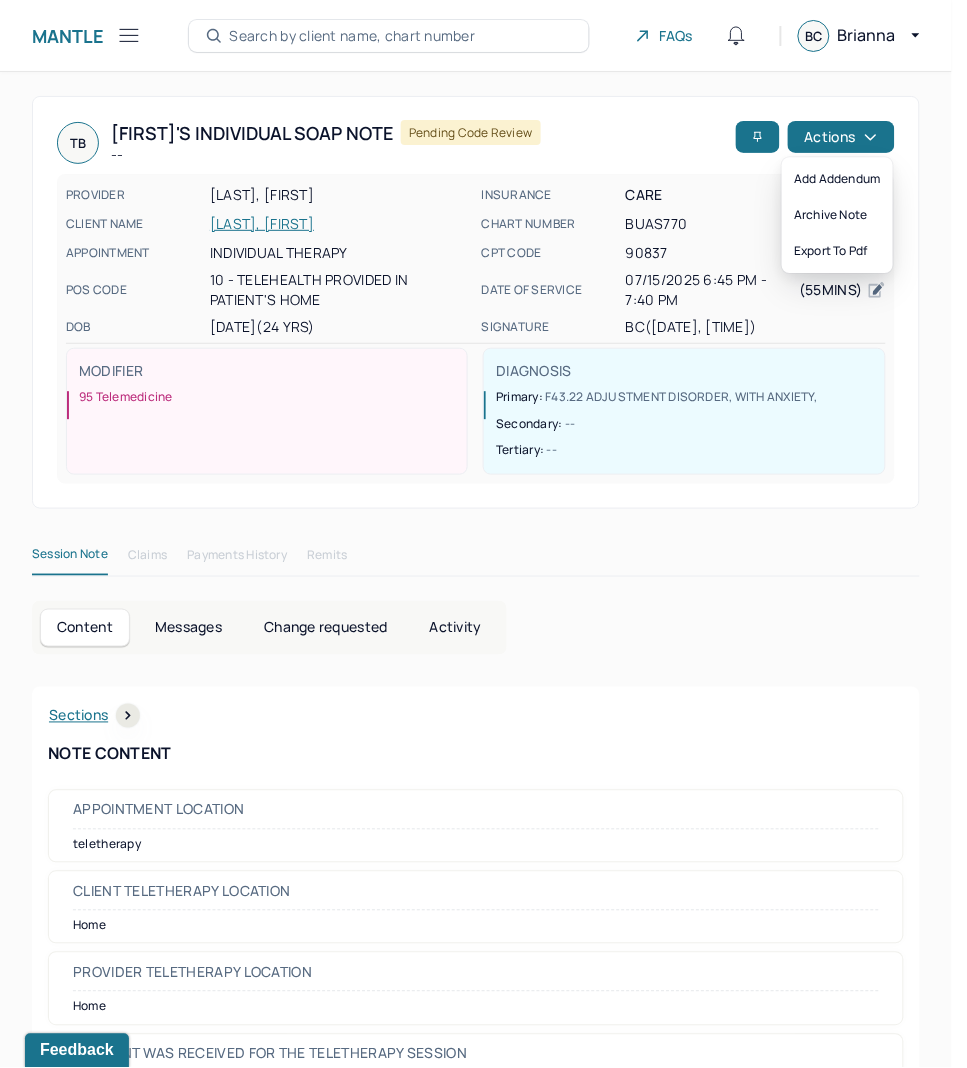click 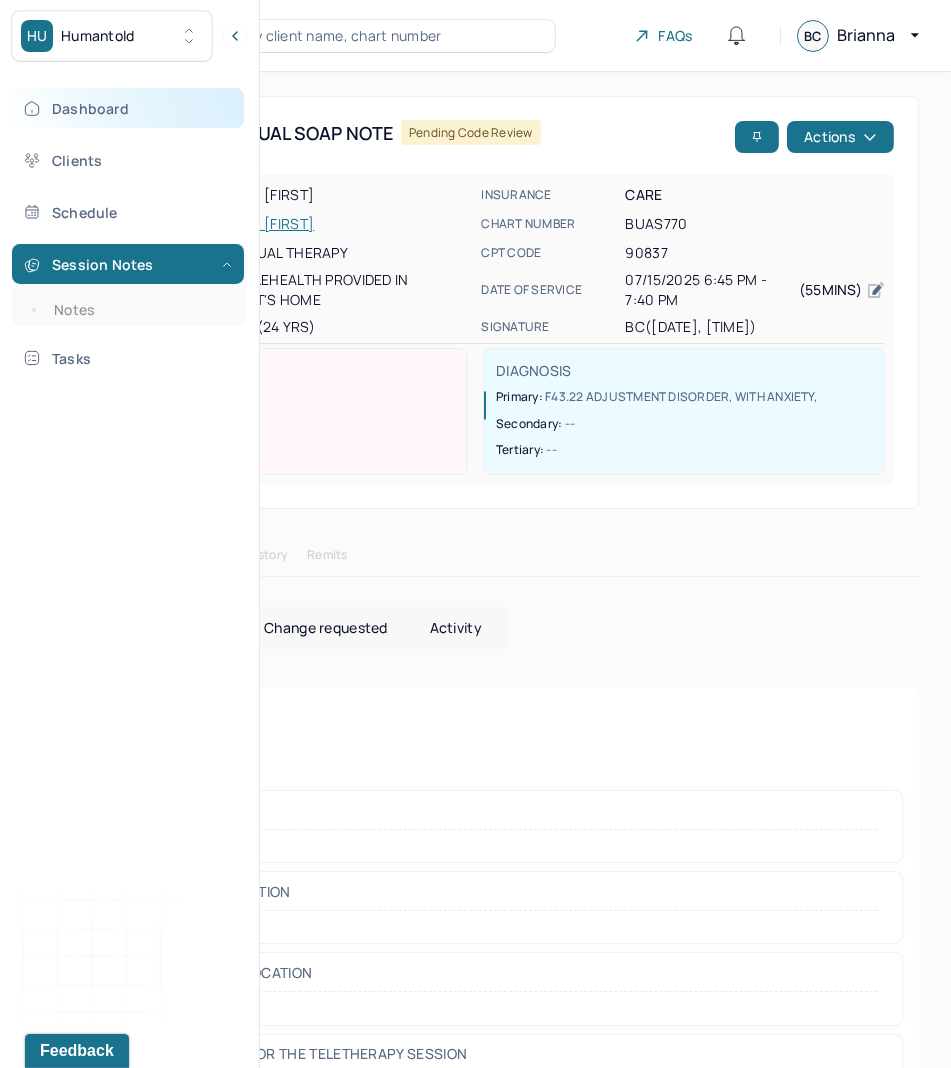 click on "Dashboard" at bounding box center [128, 108] 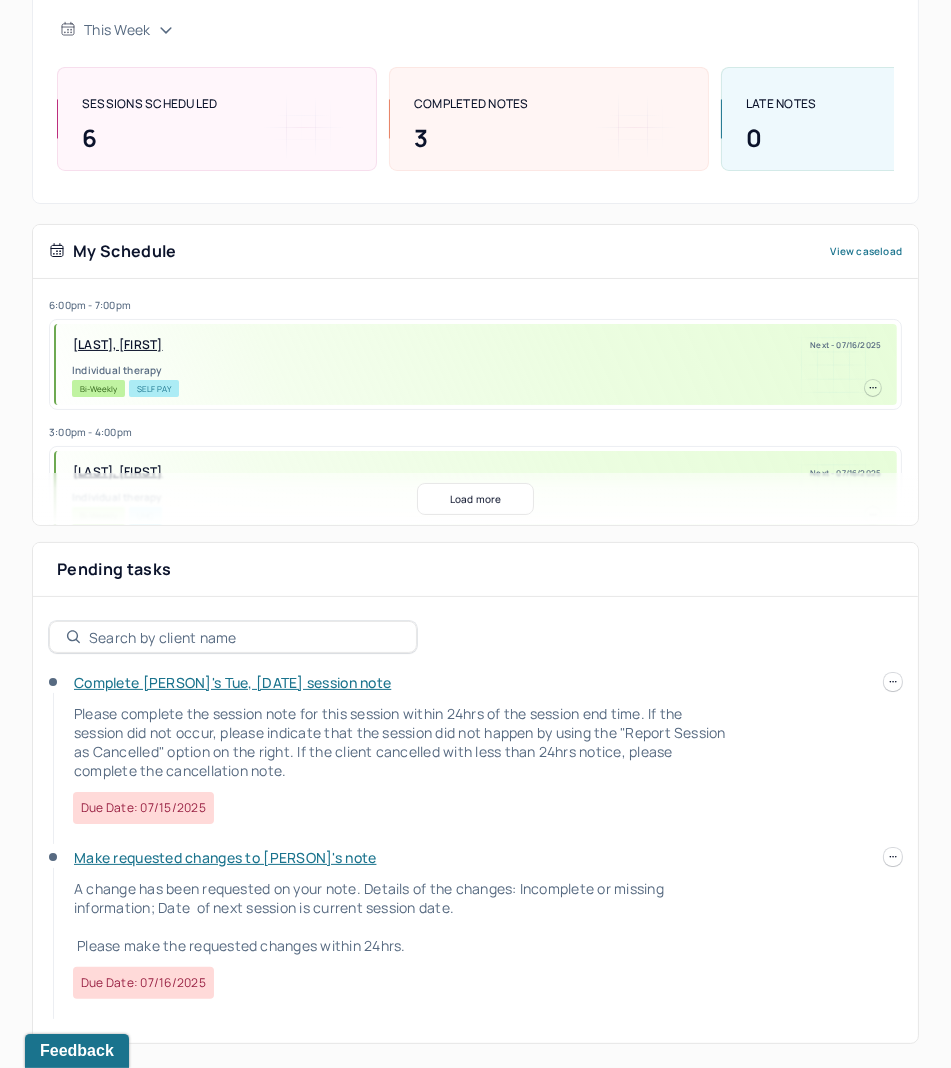 click 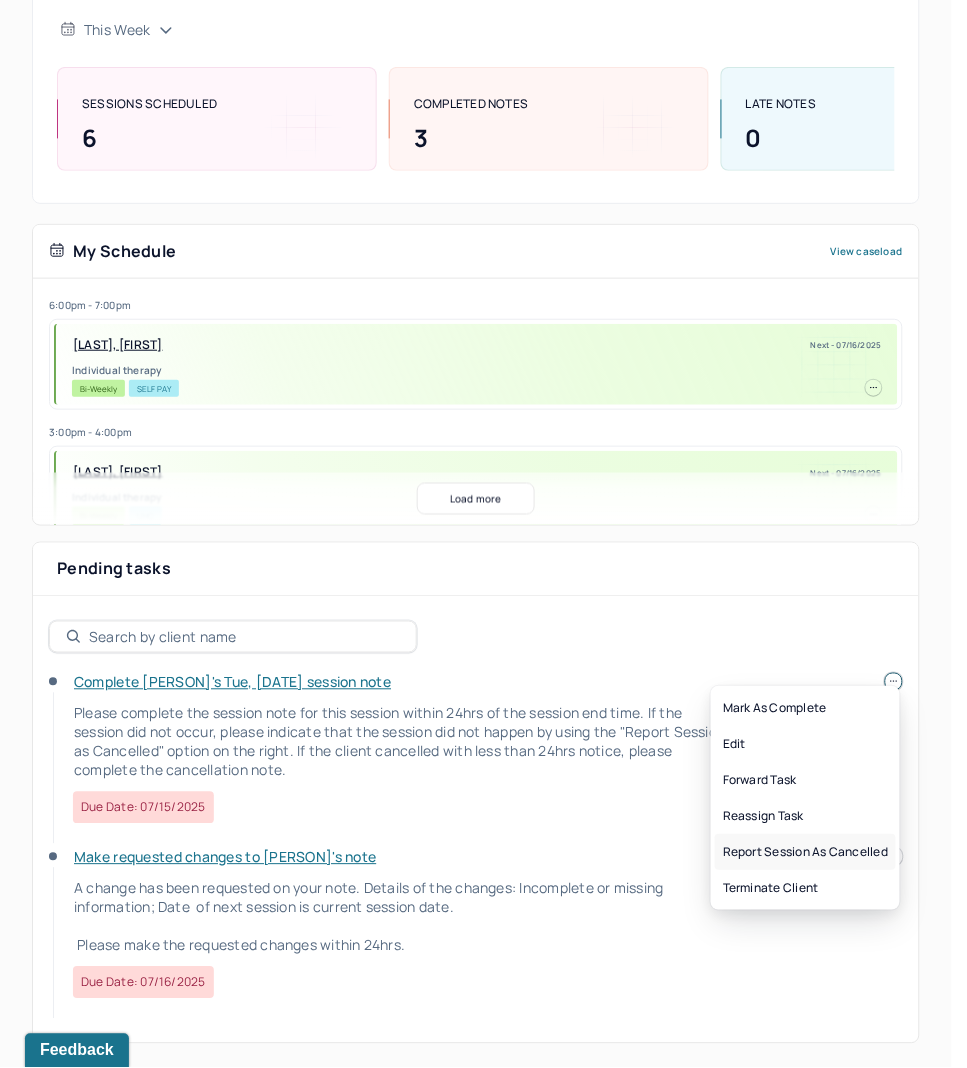 click on "Report session as cancelled" at bounding box center [805, 852] 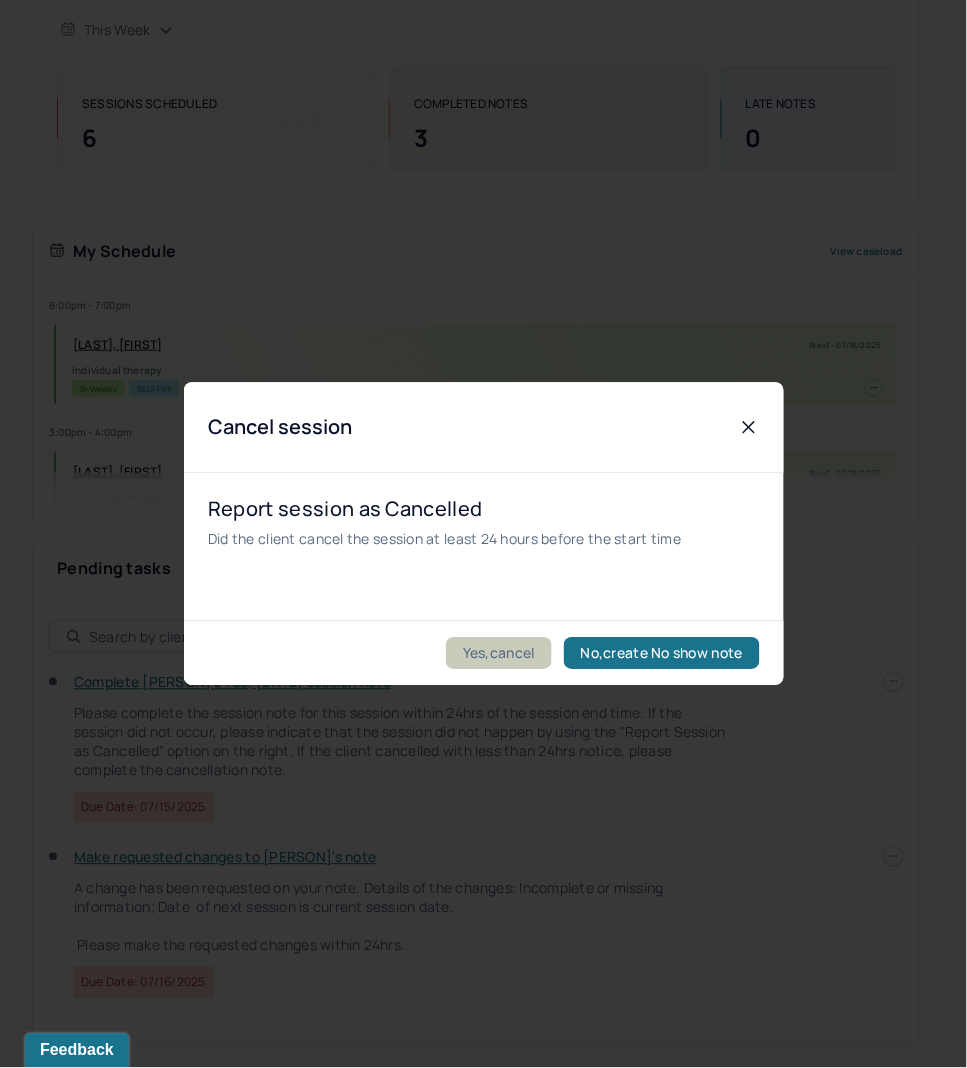 click on "Yes,cancel" at bounding box center [499, 654] 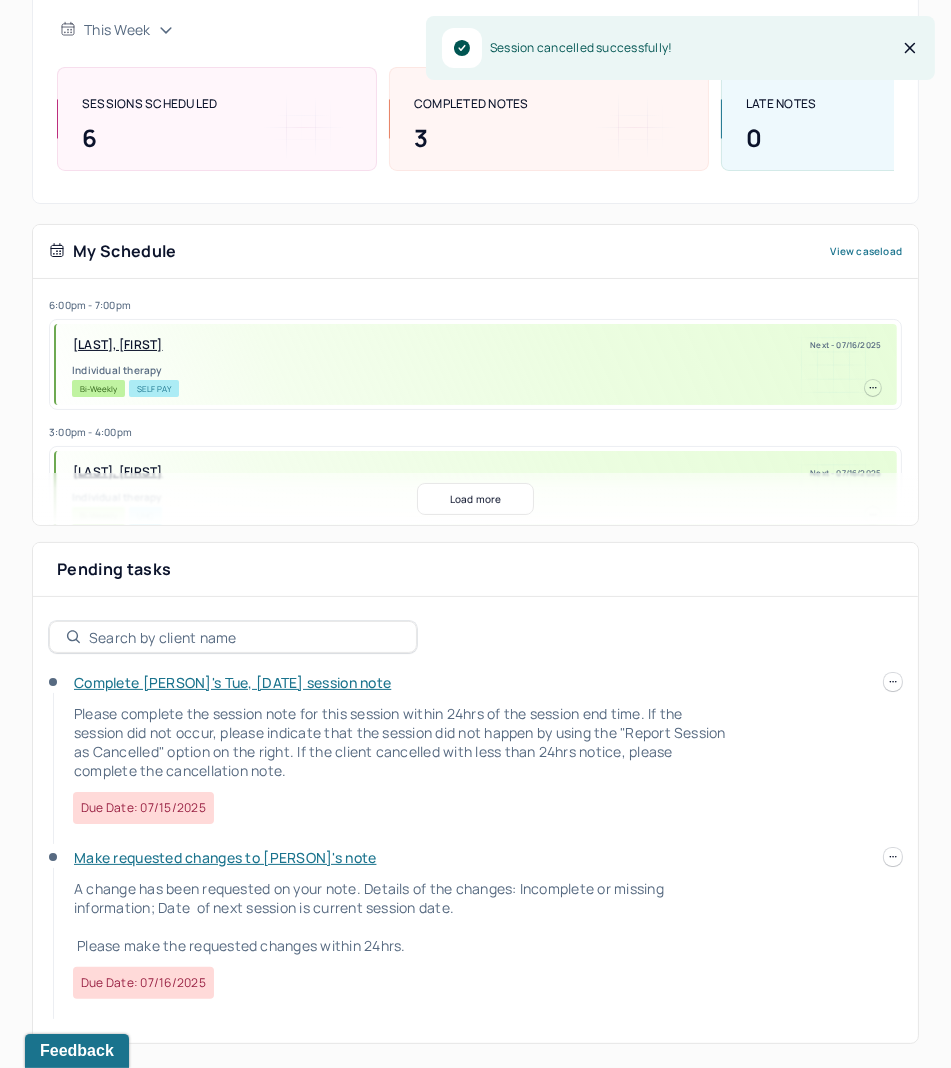 scroll, scrollTop: 37, scrollLeft: 0, axis: vertical 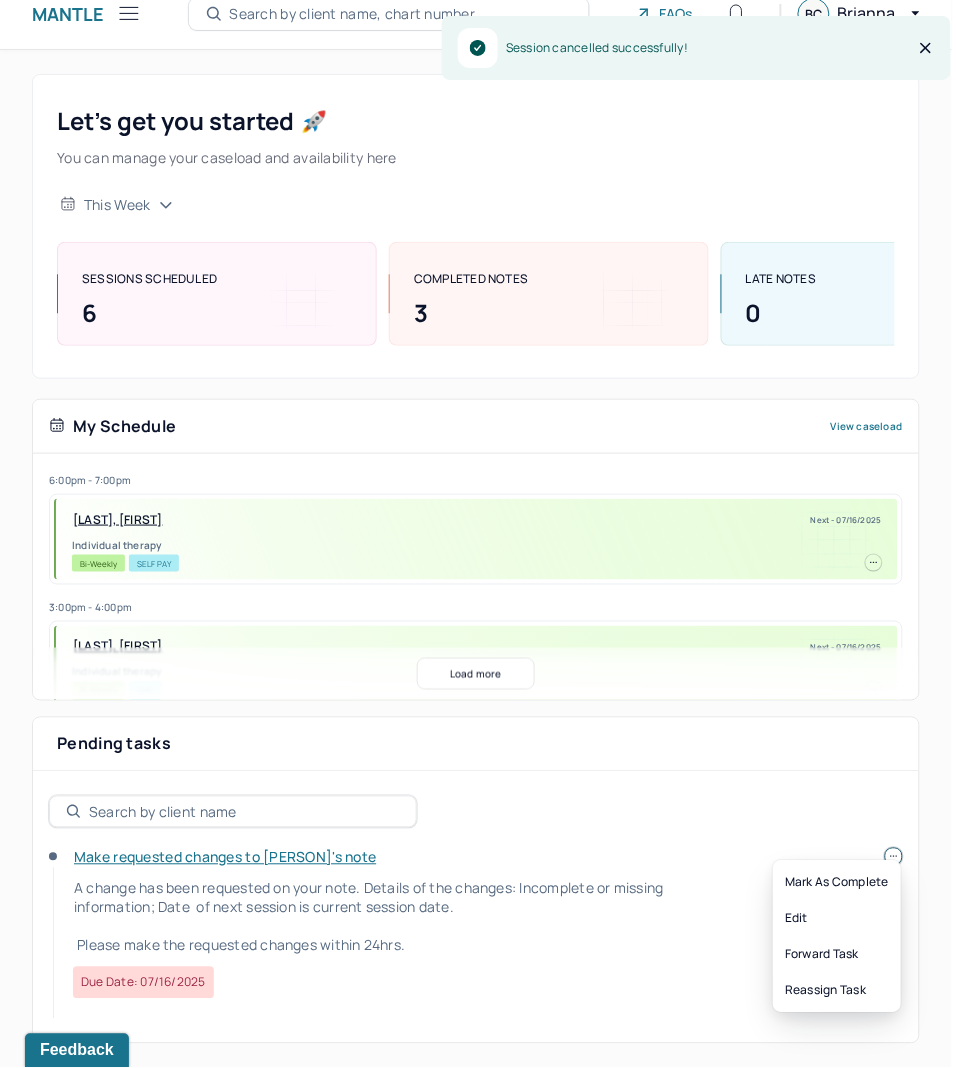 click at bounding box center (894, 857) 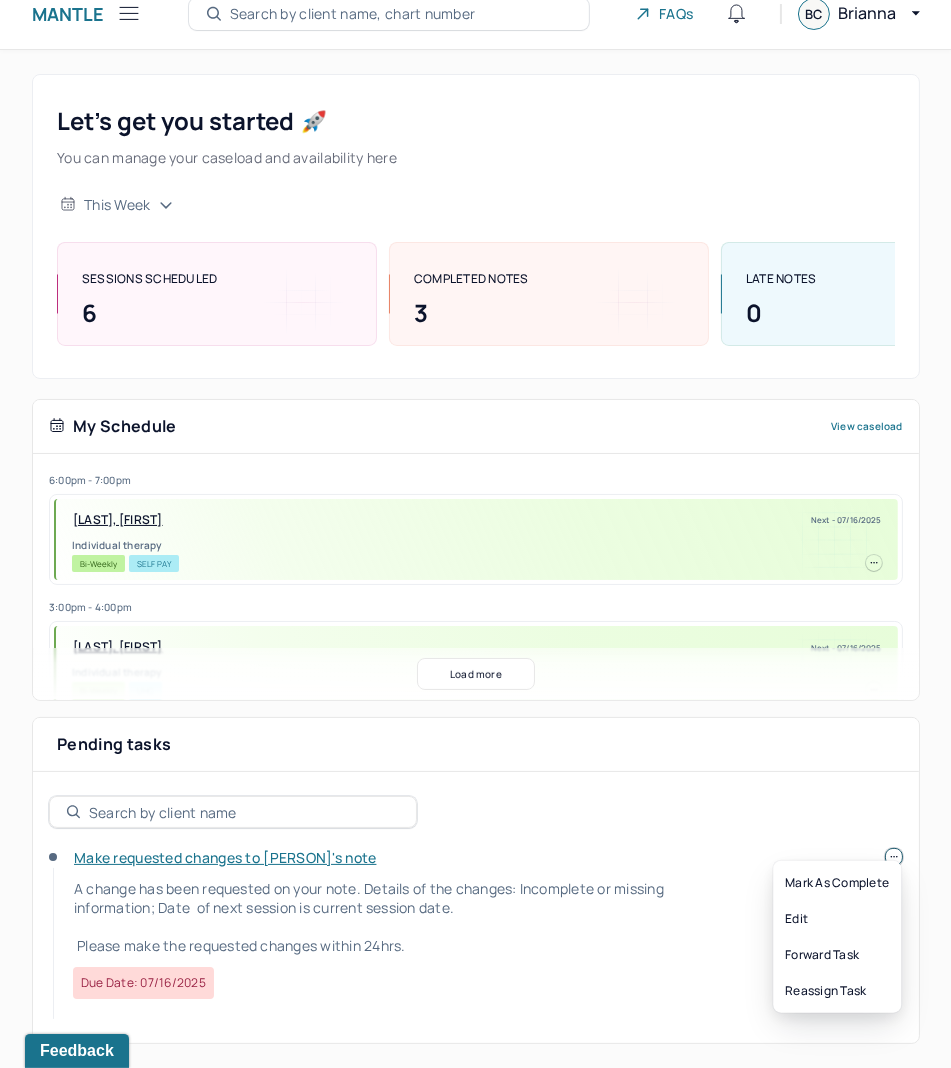 click on "Let’s get you started 🚀 You can manage your caseload and availability here   this week   SESSIONS SCHEDULED 6 COMPLETED NOTES 3 LATE NOTES 0 My Schedule View caseload 6:00pm - 7:00pm   ABRAHAMS, AALIYAH   Next - 07/16/2025 Individual therapy Bi-Weekly Self Pay     3:00pm - 4:00pm   LEVIN, CHLOE   Next - 07/16/2025 Individual therapy Bi-Weekly UHC     10:30am - 11:30am   MATHELIER, MAHALIA   Next - 07/20/2025 Individual therapy Weekly Self Pay     5:00pm - 6:00pm   JENKINS BENNETT, LA’ TRICIA   Next - 07/21/2025 Individual therapy Weekly BCBS     9:30am - 10:30am   MADIOU, MERRY   Next - 07/21/2025 Individual therapy Weekly BCBS     1:45pm - 2:45pm   BEST, REBECCA   Next - 07/21/2025 Individual therapy Weekly CARE     4:00pm - 5:00pm   BEN-DAVID, SHANA   Next - 07/21/2025 Individual therapy Weekly CARE     1:00pm - 2:00pm   NSIAH, EMMANUELLA   Next - 07/22/2025 Individual therapy Bi-Weekly BCBS     8:00pm - 9:00pm   FYFIELD, KARIMA   Next - 07/22/2025 Individual therapy Monthly CARE     6:45pm - 7:45pm" at bounding box center [476, 559] 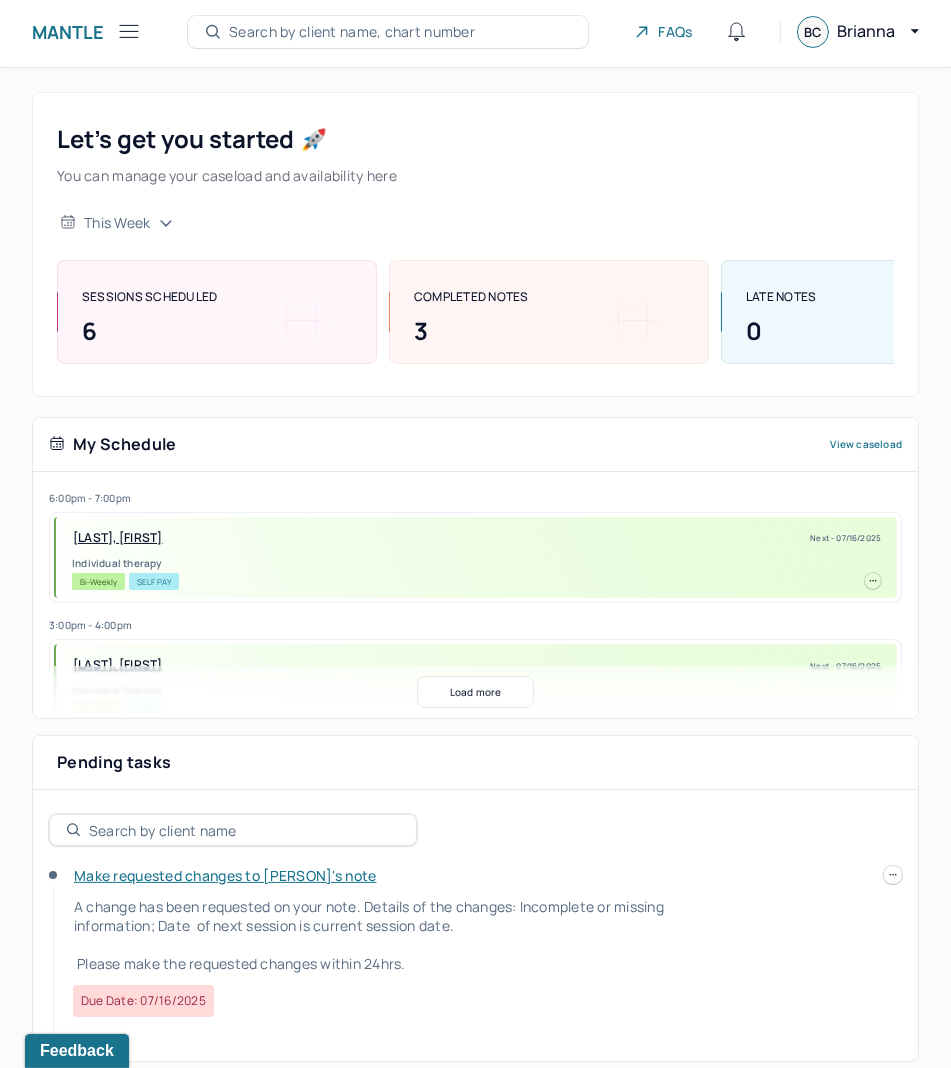 scroll, scrollTop: 0, scrollLeft: 0, axis: both 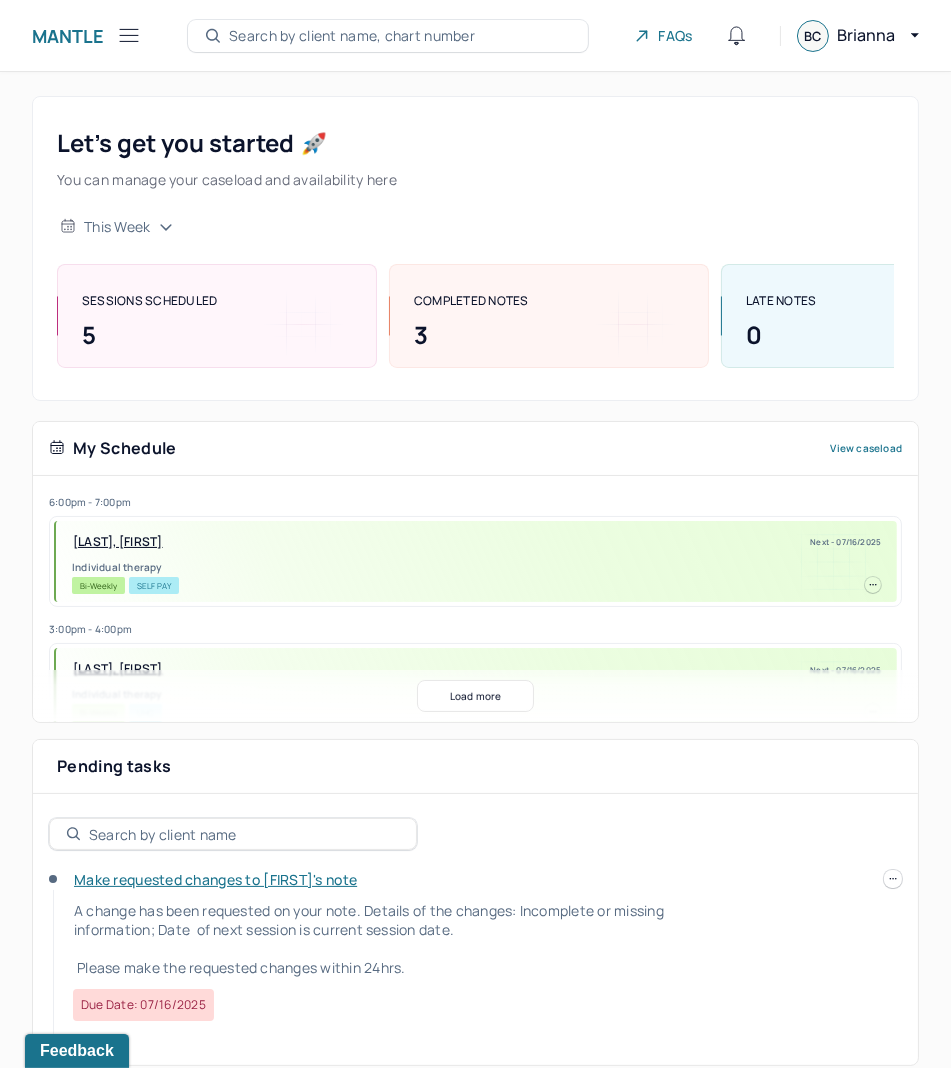 click 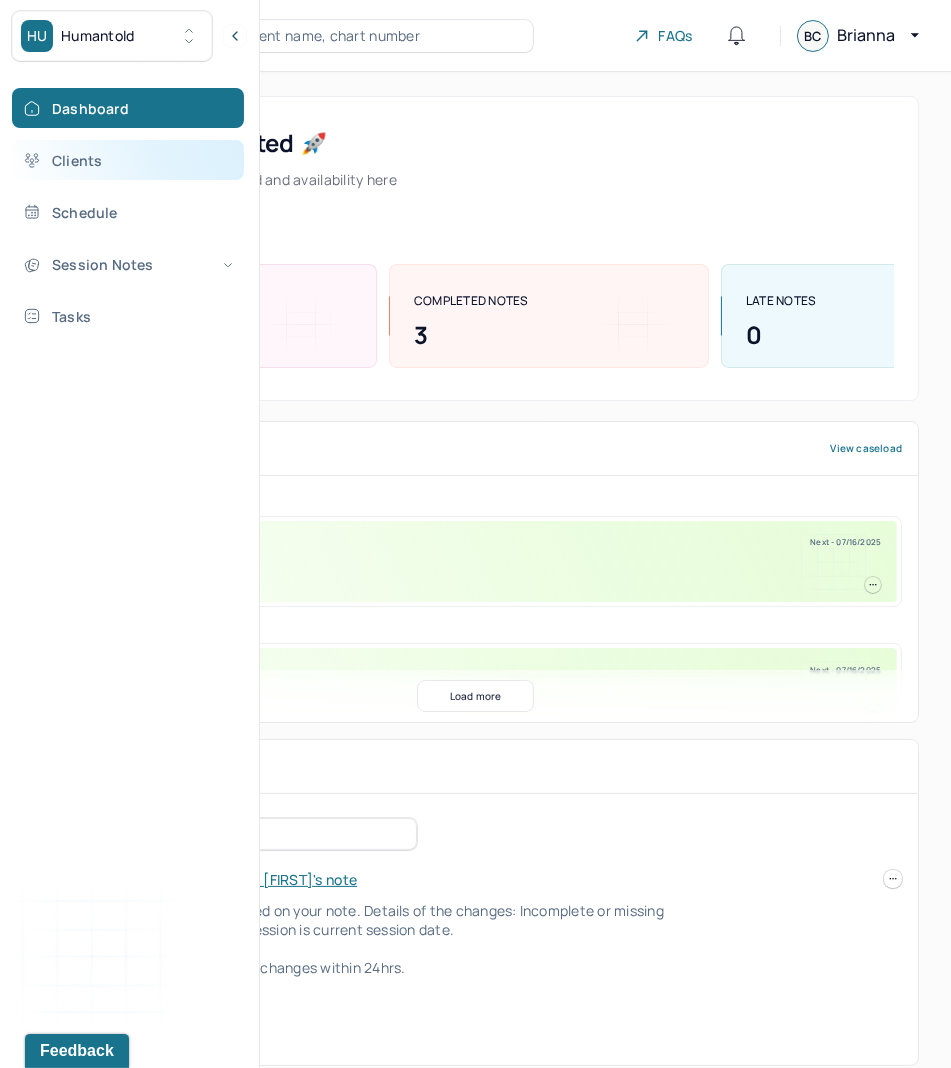 click on "Clients" at bounding box center (128, 160) 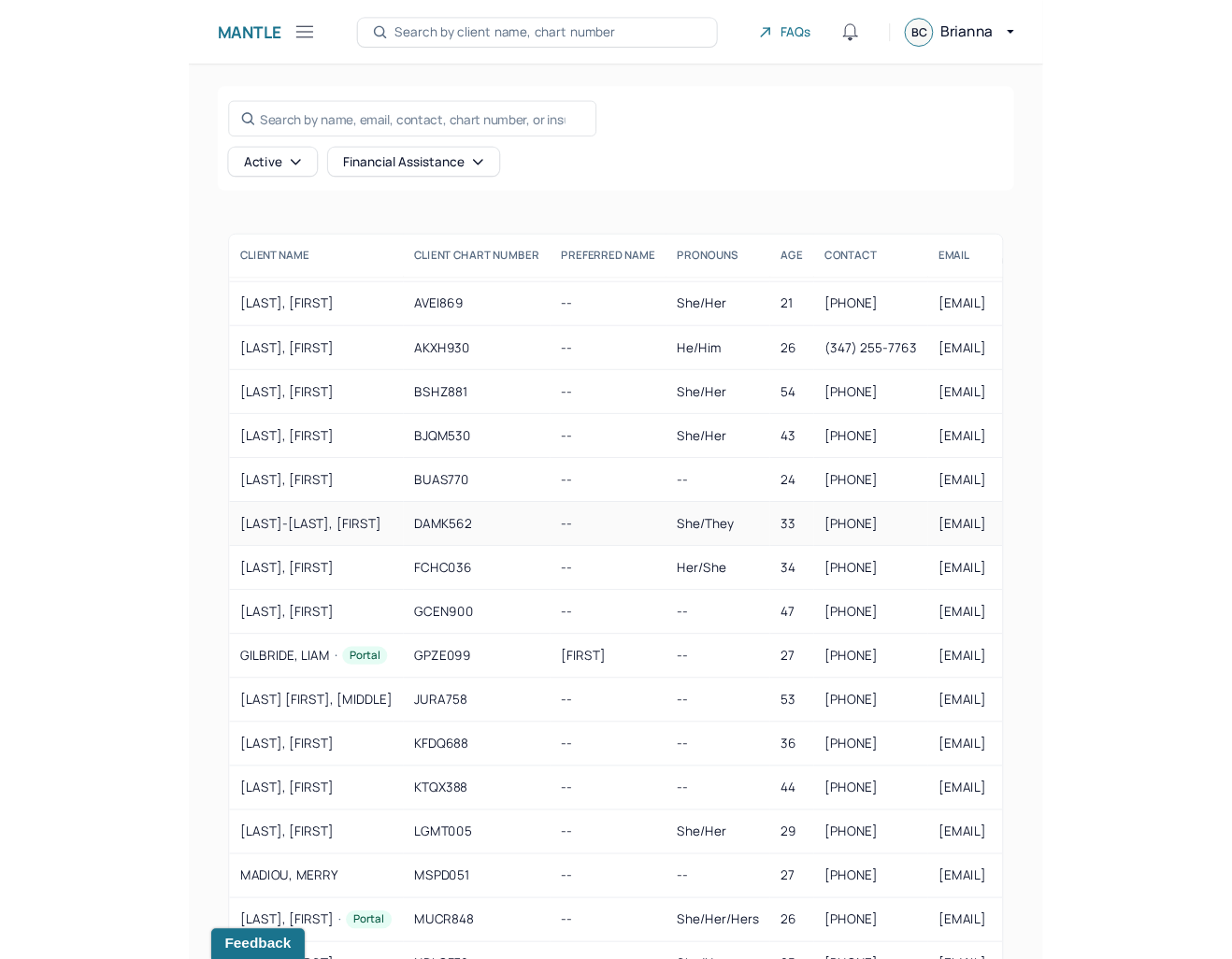 scroll, scrollTop: 0, scrollLeft: 0, axis: both 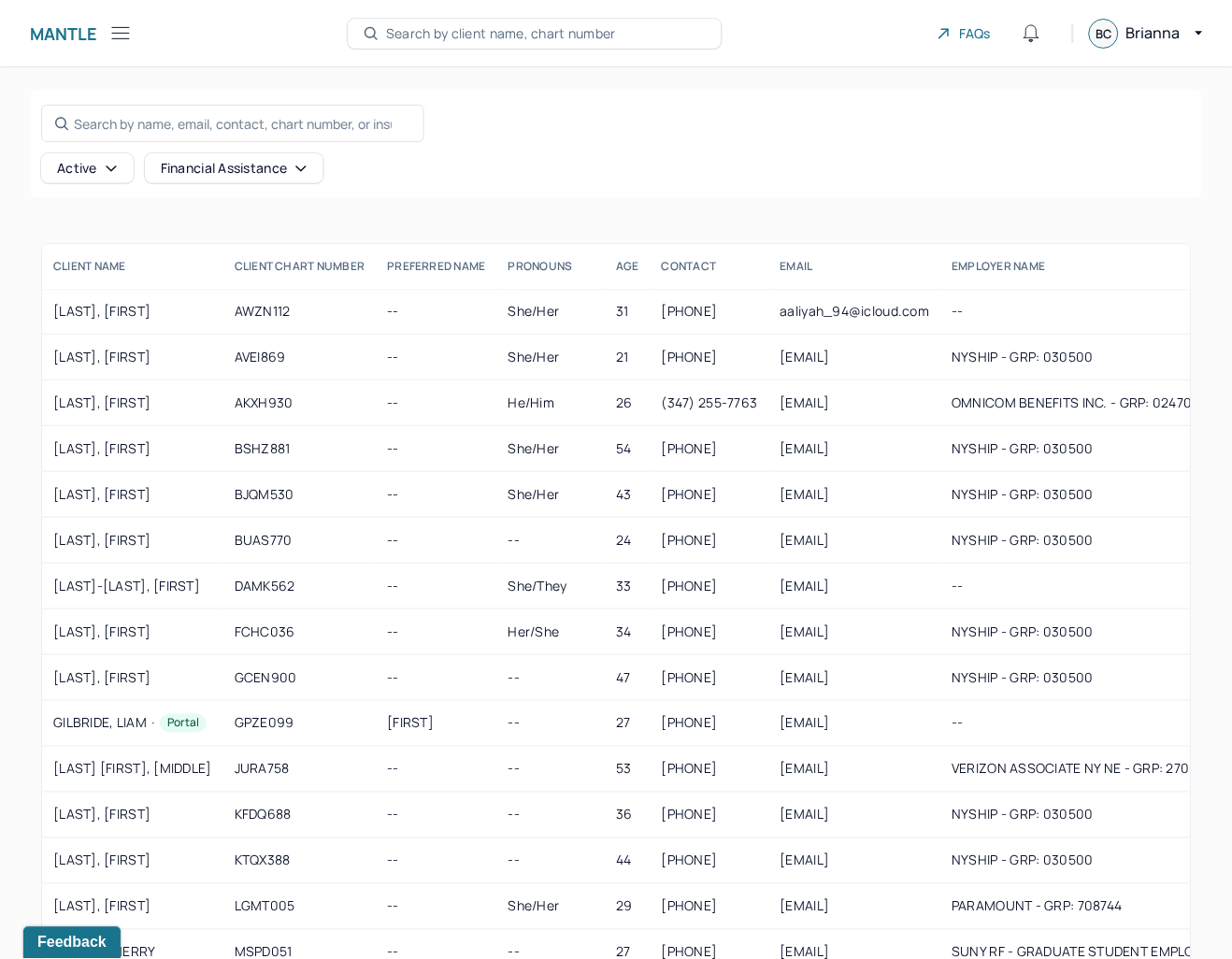 click on "Search by name, email, contact, chart number, or insurance id...   Active     Financial assistance" at bounding box center [616, 144] 